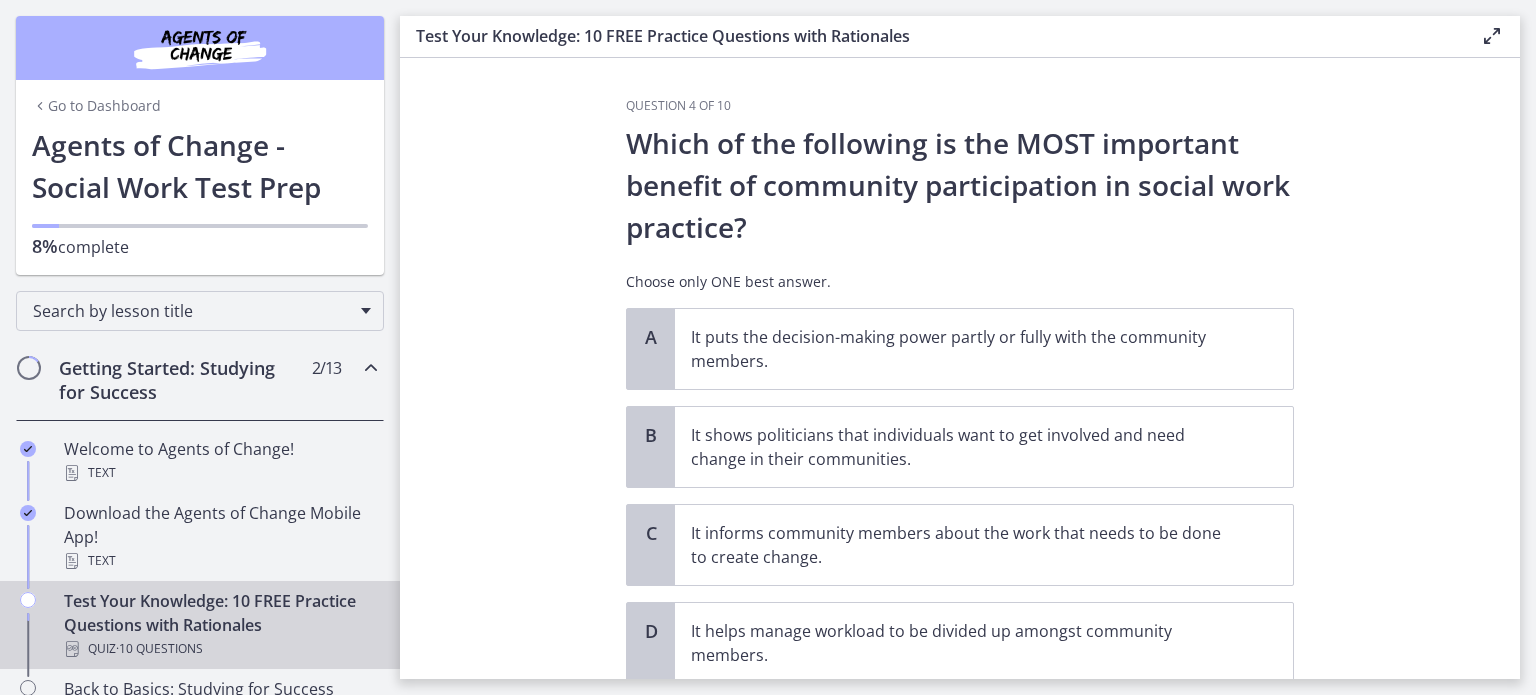 scroll, scrollTop: 0, scrollLeft: 0, axis: both 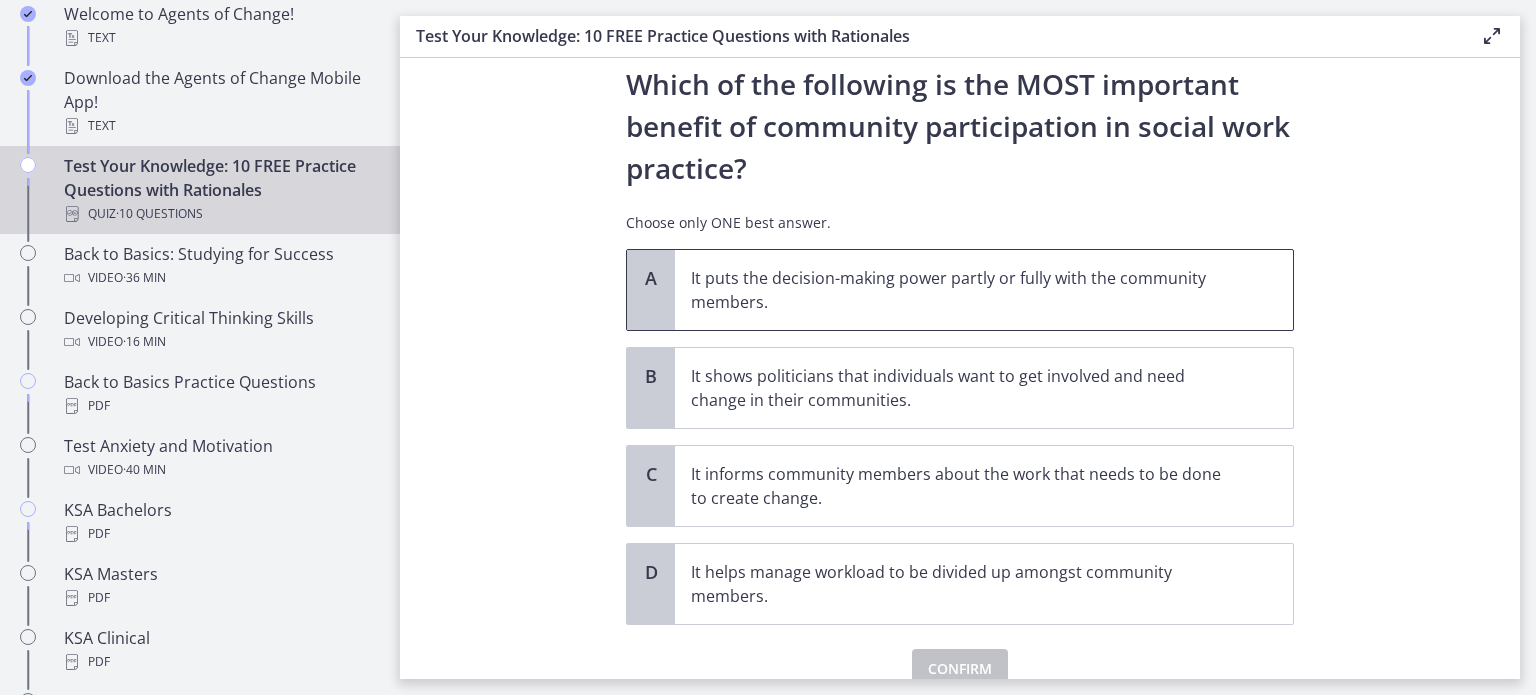 click on "It puts the decision-making power partly or fully with the community members." at bounding box center (964, 290) 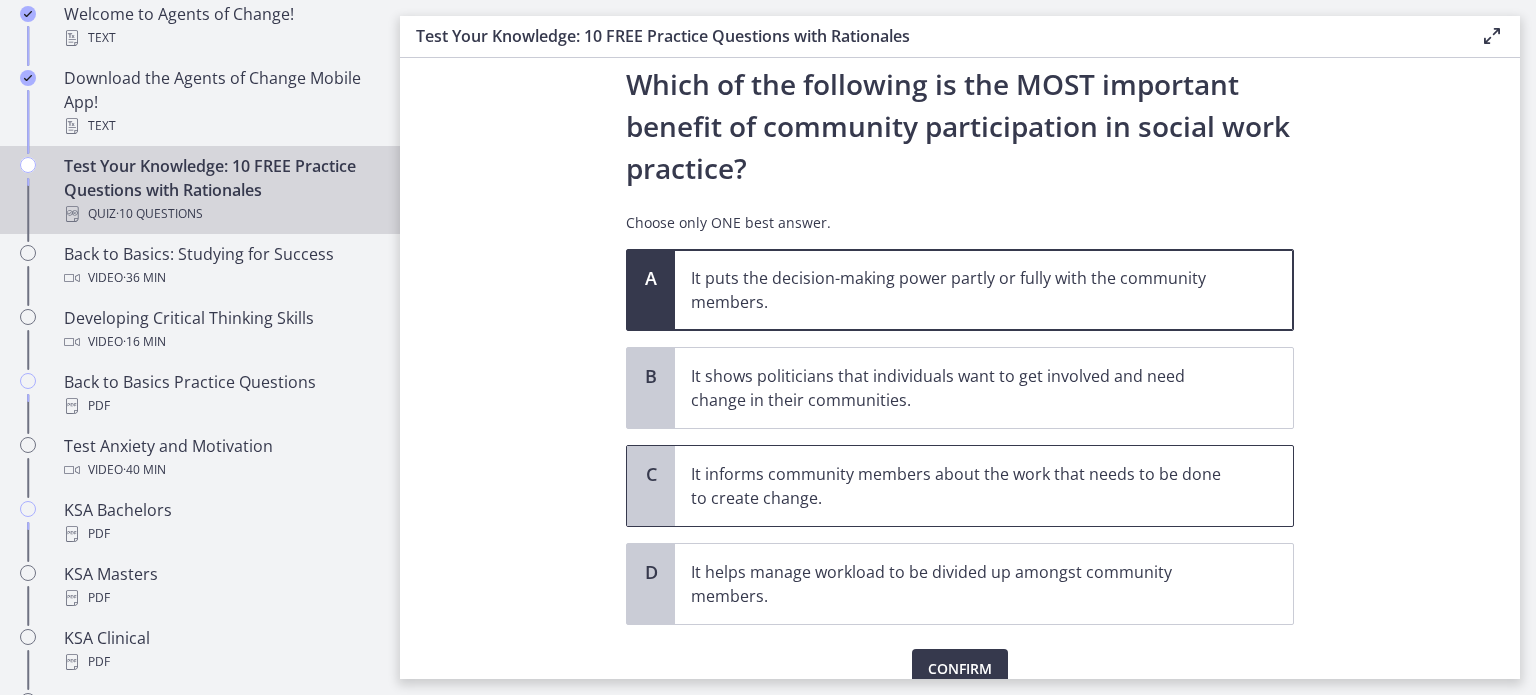 scroll, scrollTop: 146, scrollLeft: 0, axis: vertical 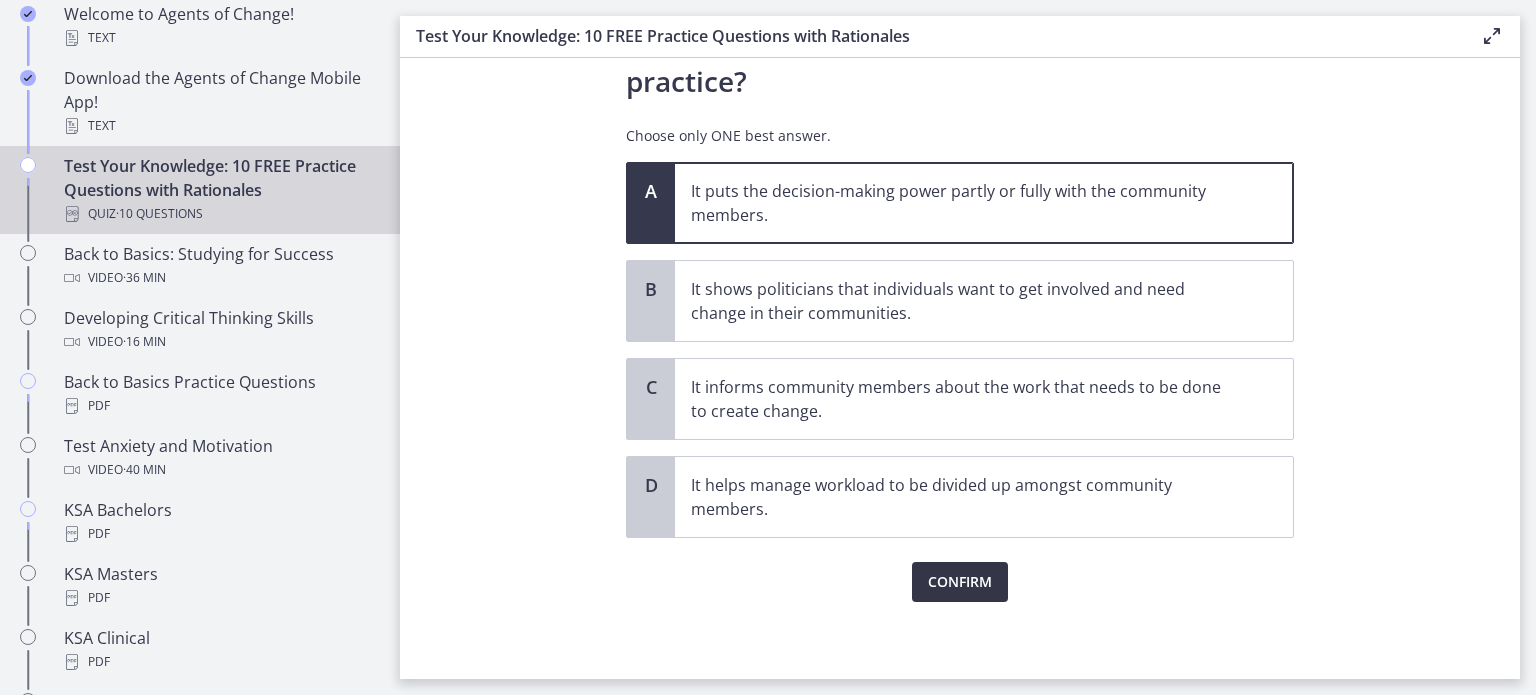 click on "Confirm" at bounding box center [960, 582] 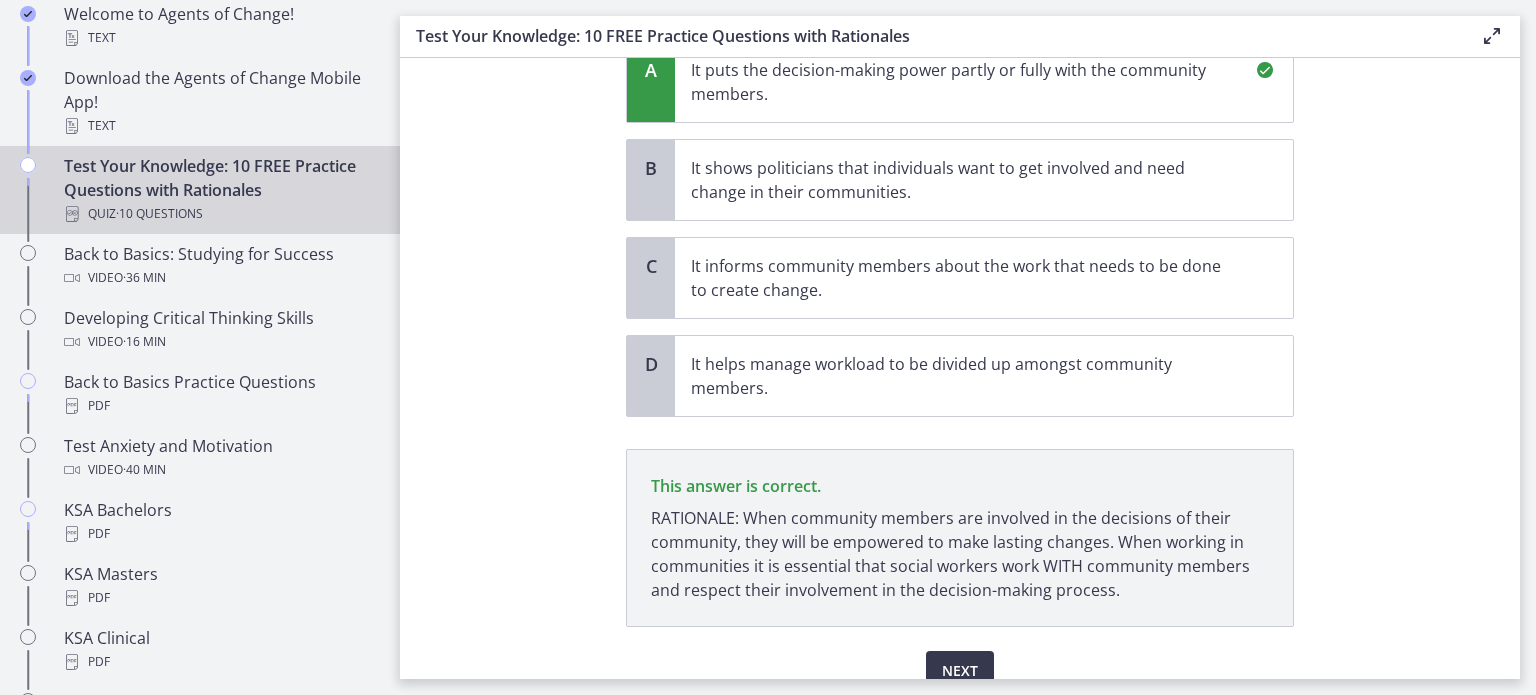 scroll, scrollTop: 356, scrollLeft: 0, axis: vertical 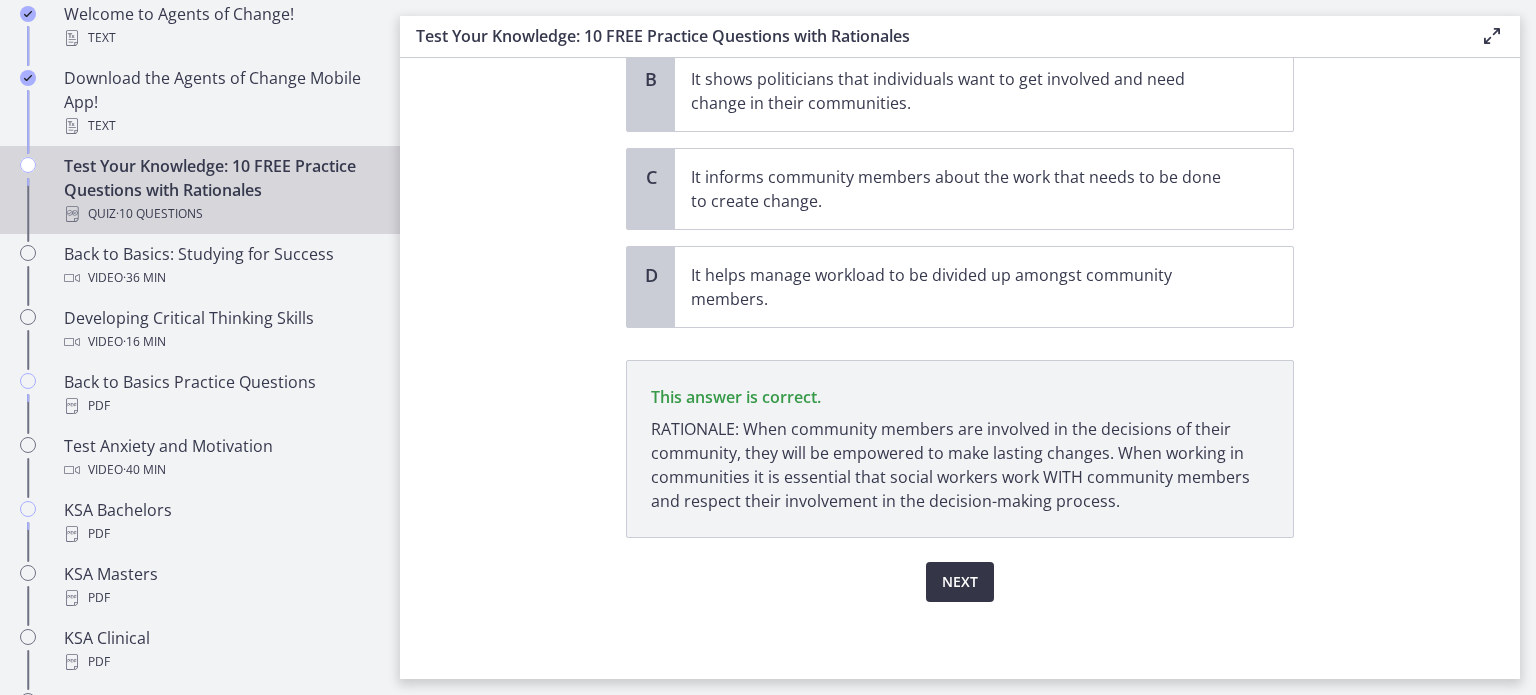 click on "Next" at bounding box center (960, 582) 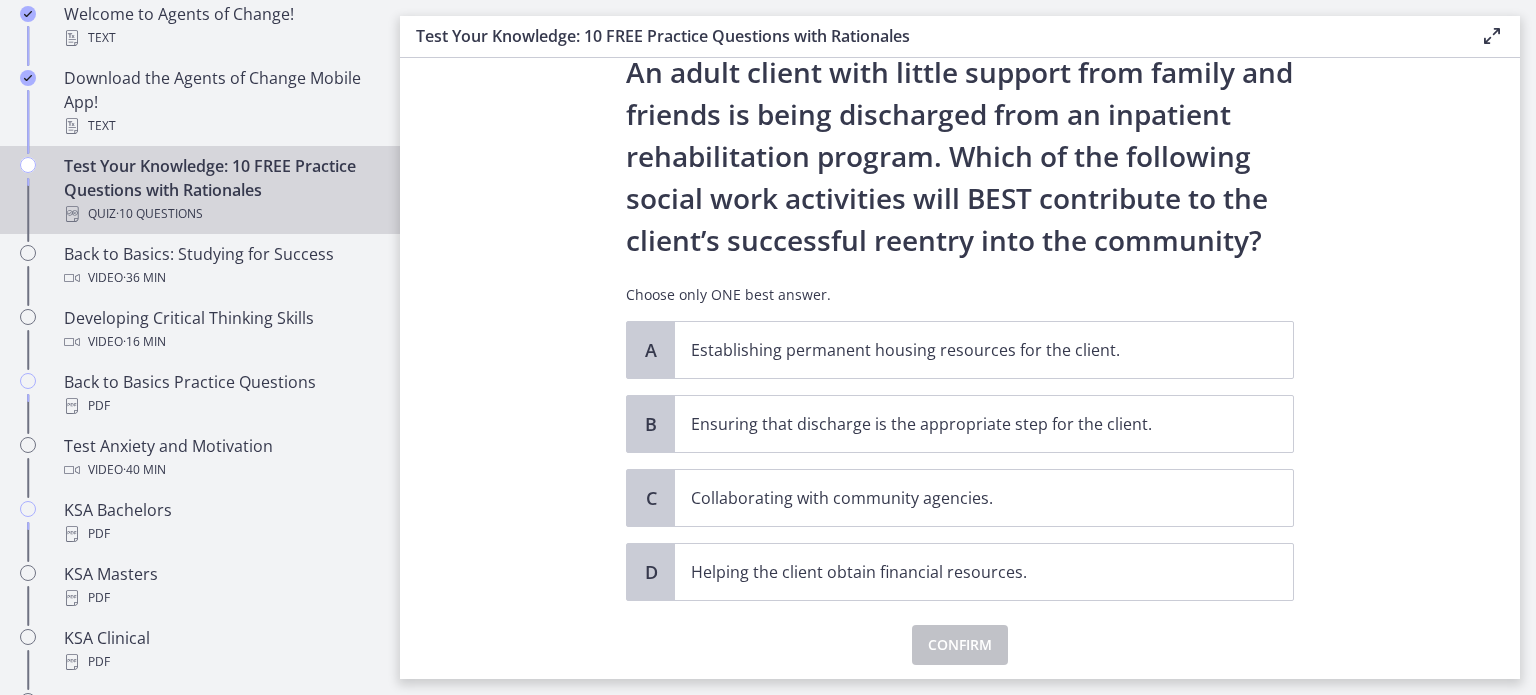 scroll, scrollTop: 71, scrollLeft: 0, axis: vertical 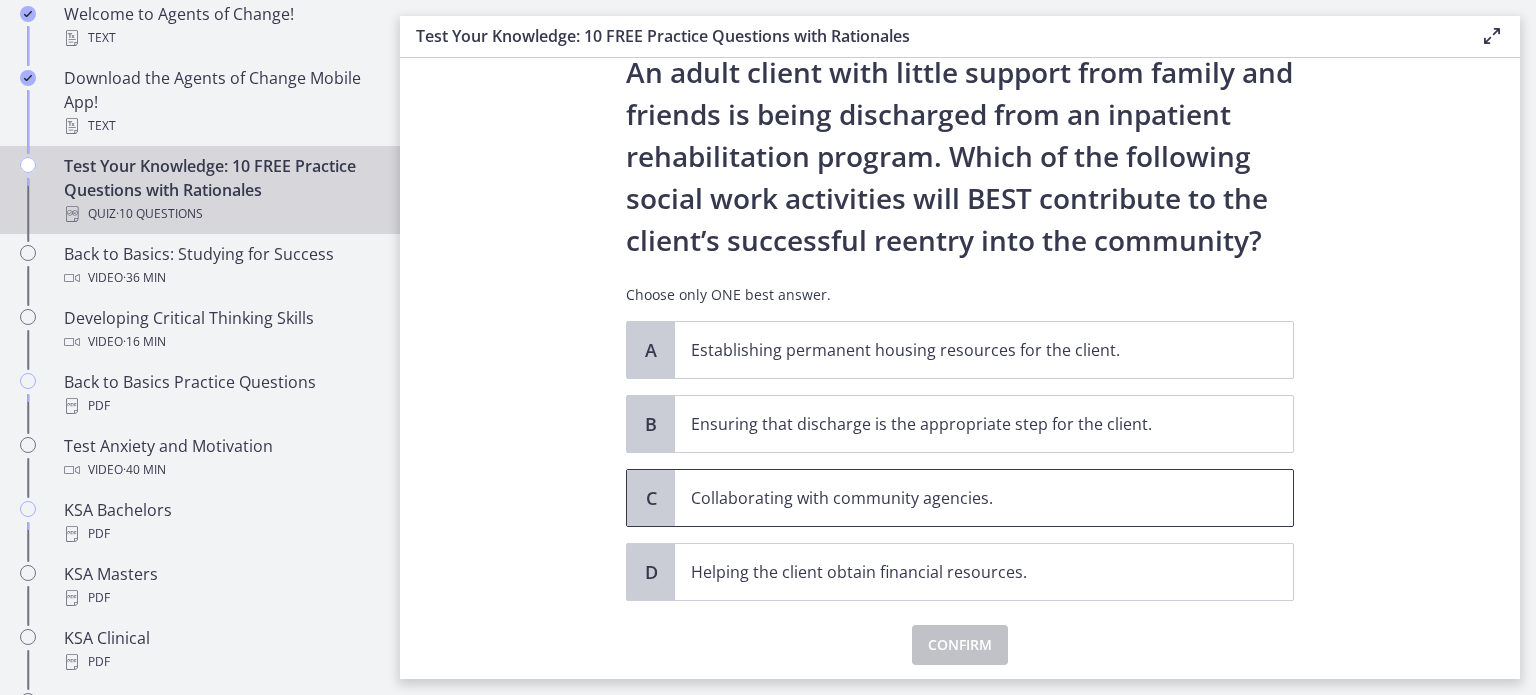 click on "Collaborating with community agencies." at bounding box center (964, 498) 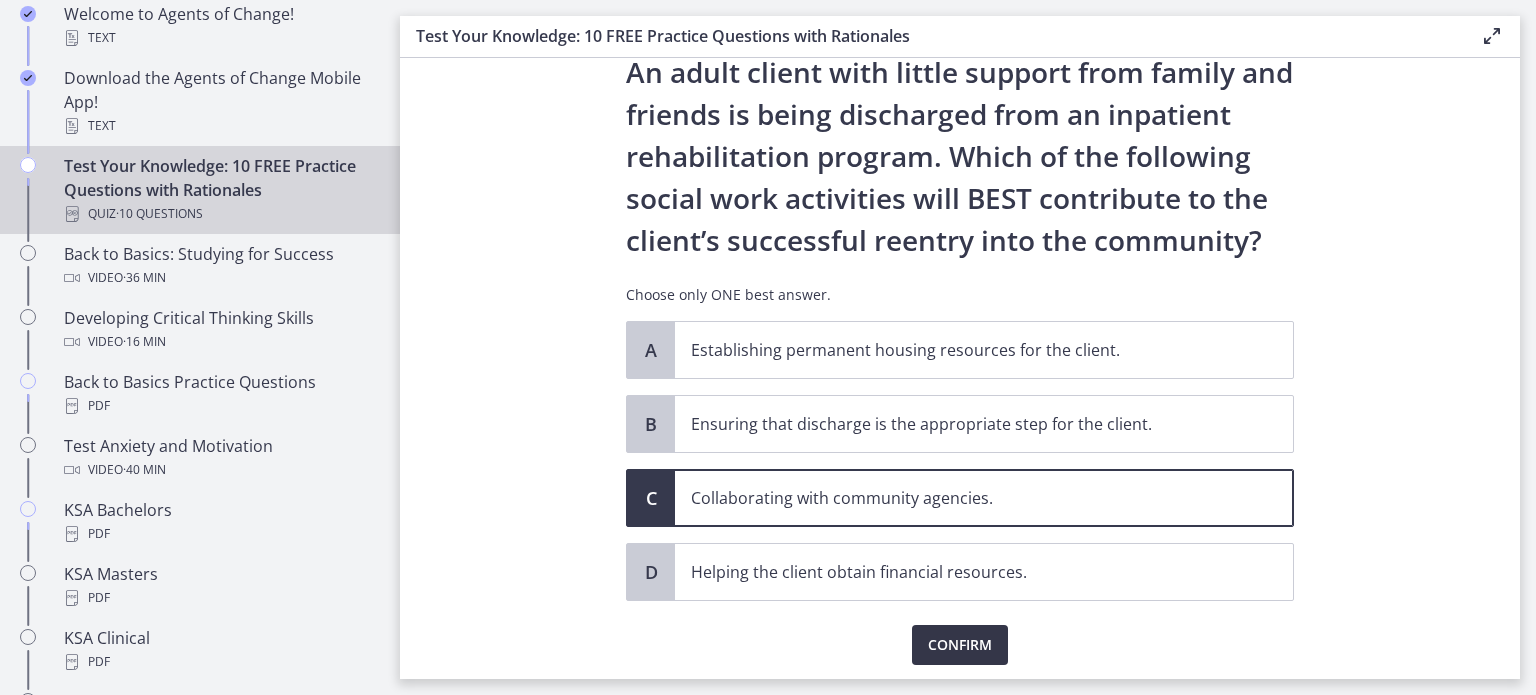 click on "Confirm" at bounding box center (960, 645) 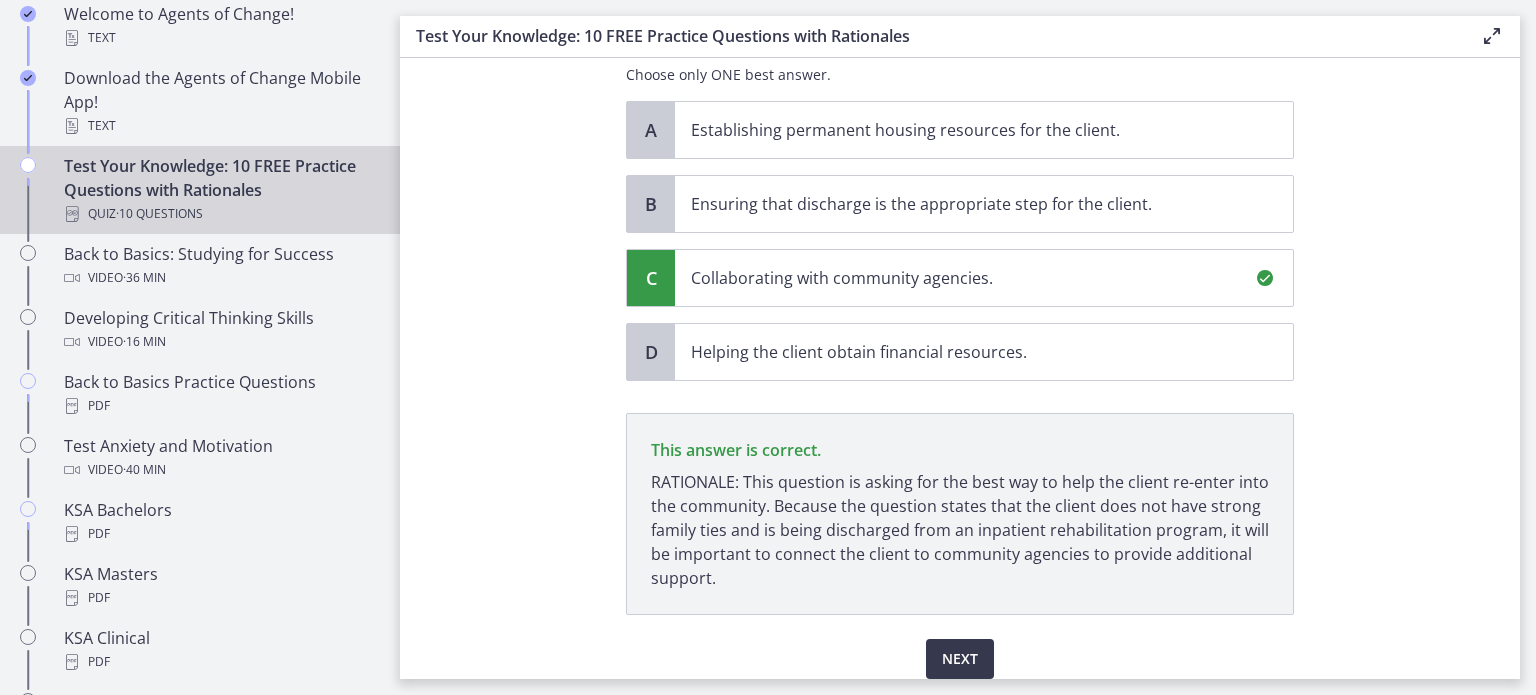 scroll, scrollTop: 368, scrollLeft: 0, axis: vertical 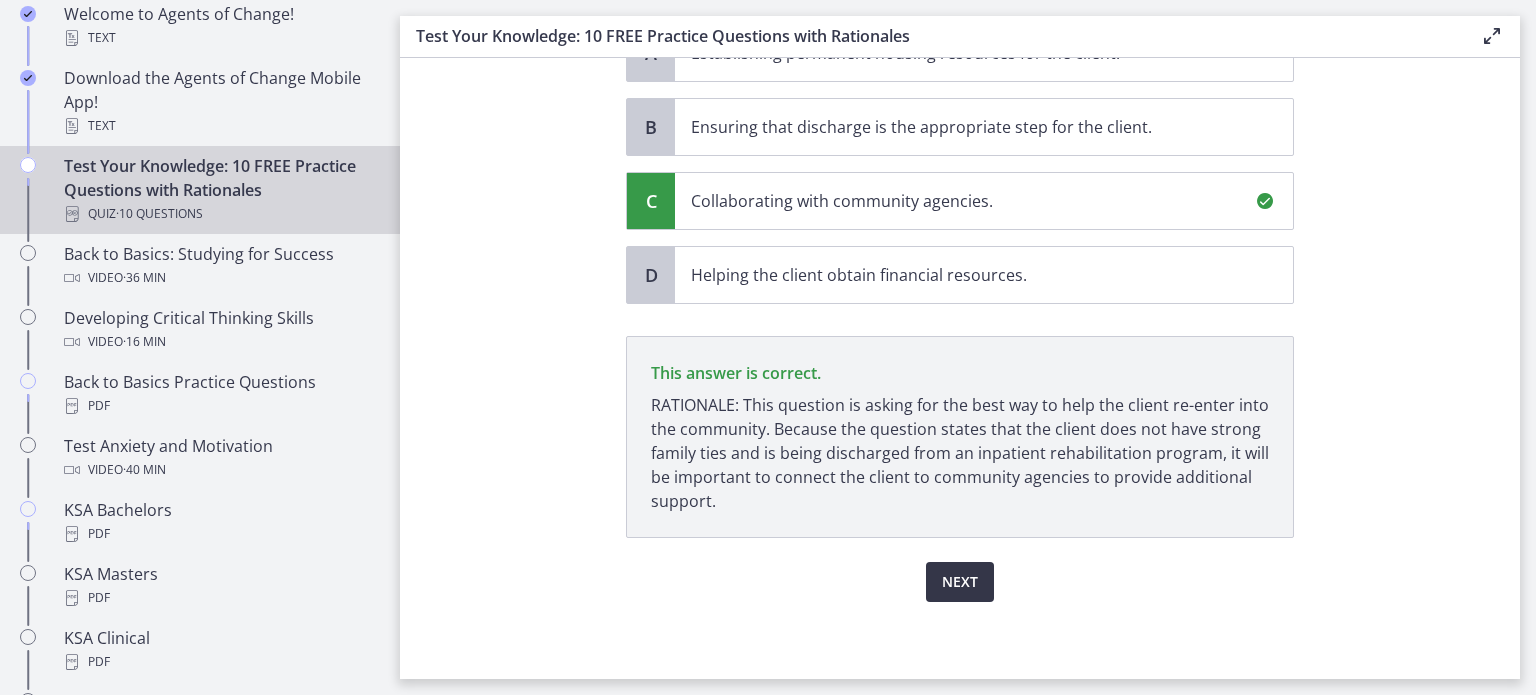 click on "Next" at bounding box center (960, 582) 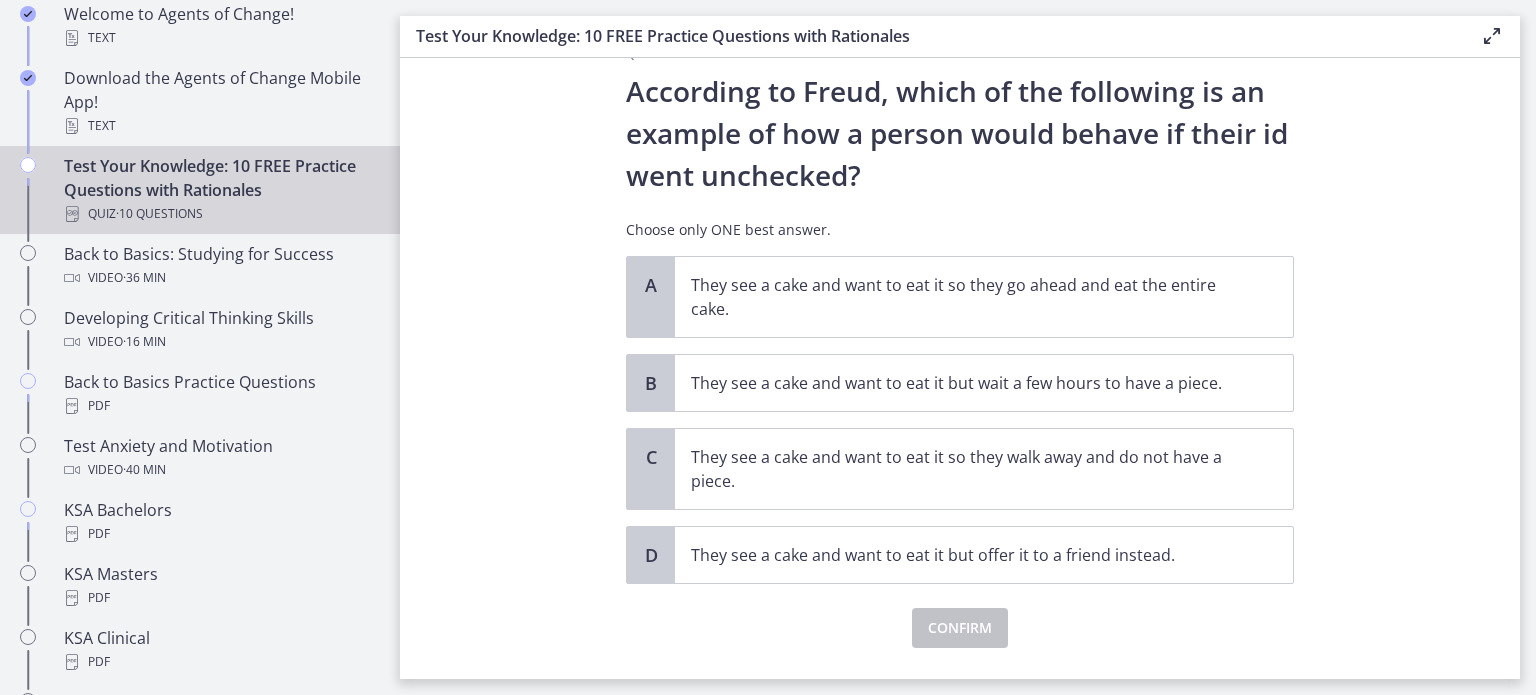 scroll, scrollTop: 51, scrollLeft: 0, axis: vertical 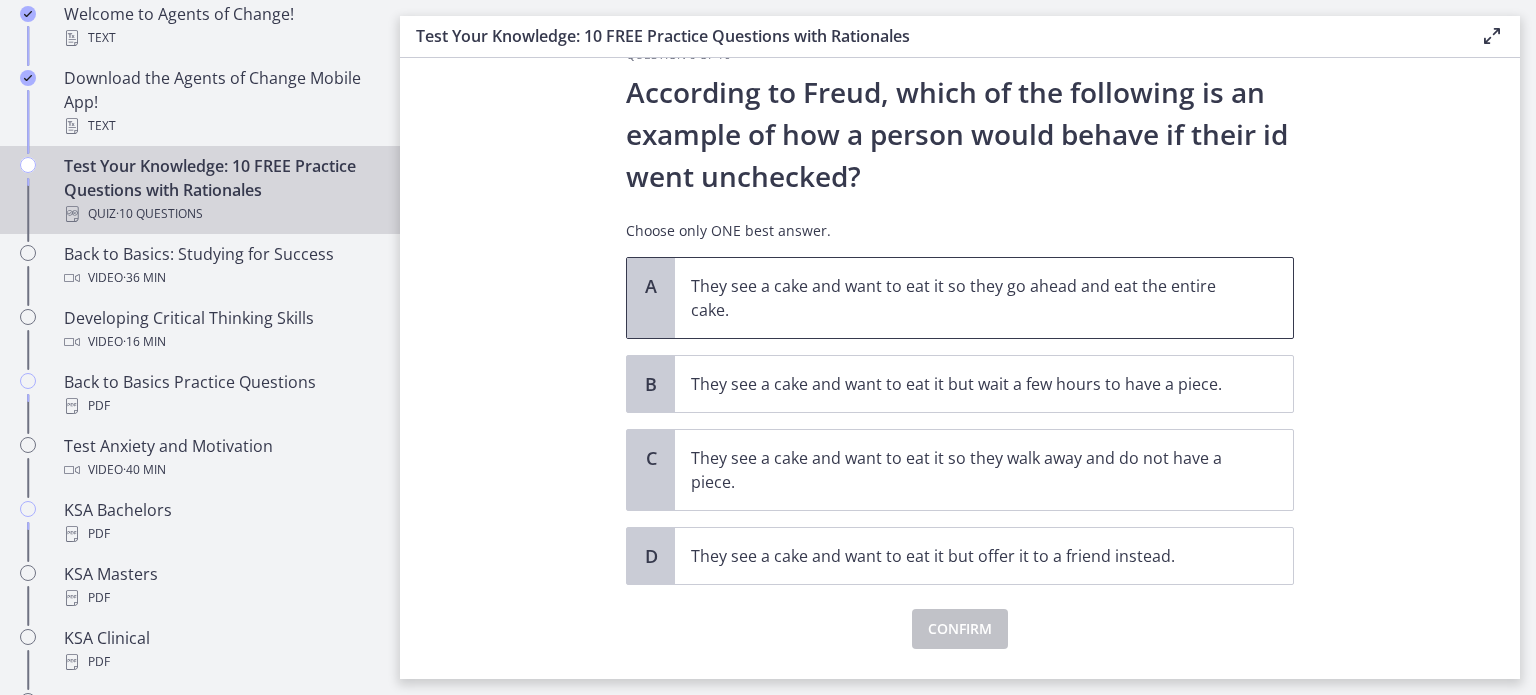 click on "They see a cake and want to eat it so they go ahead and eat the entire cake." at bounding box center [964, 298] 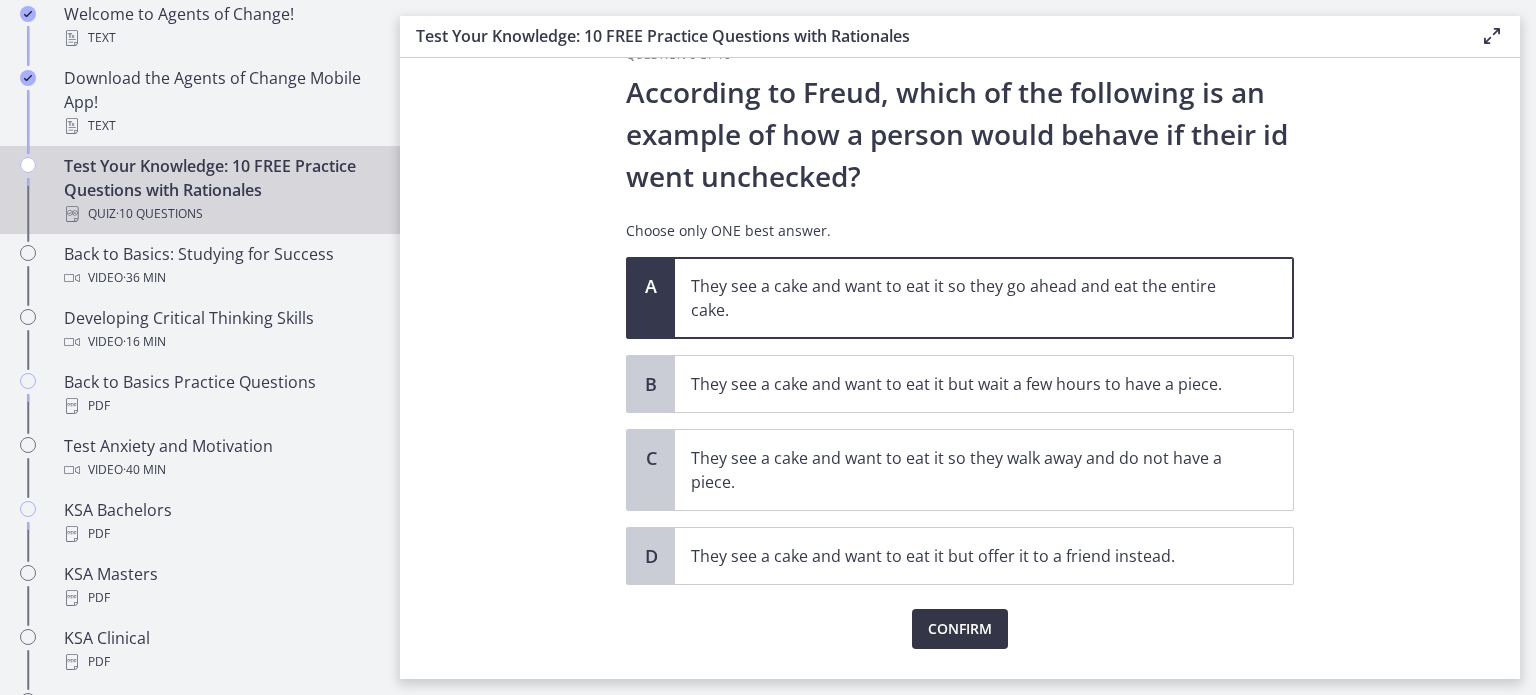 click on "Confirm" at bounding box center [960, 629] 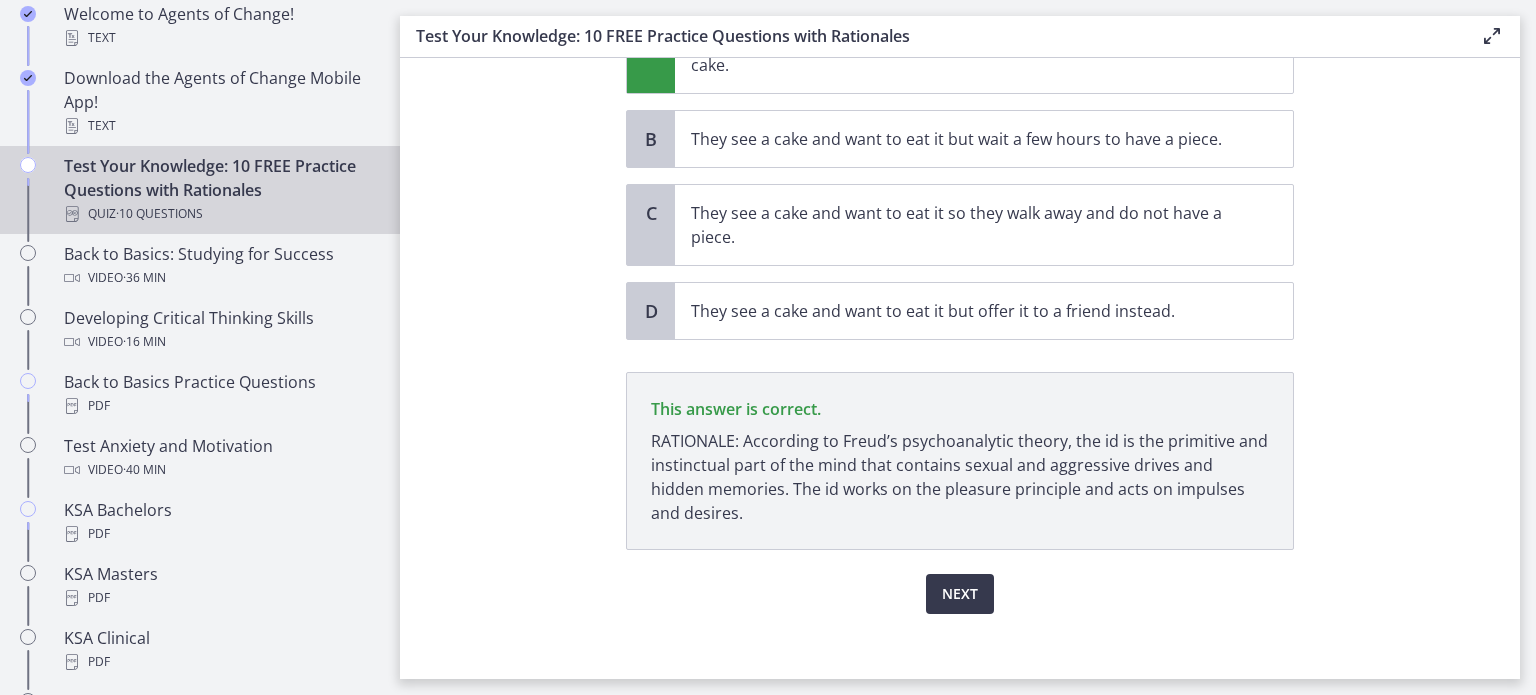 scroll, scrollTop: 272, scrollLeft: 0, axis: vertical 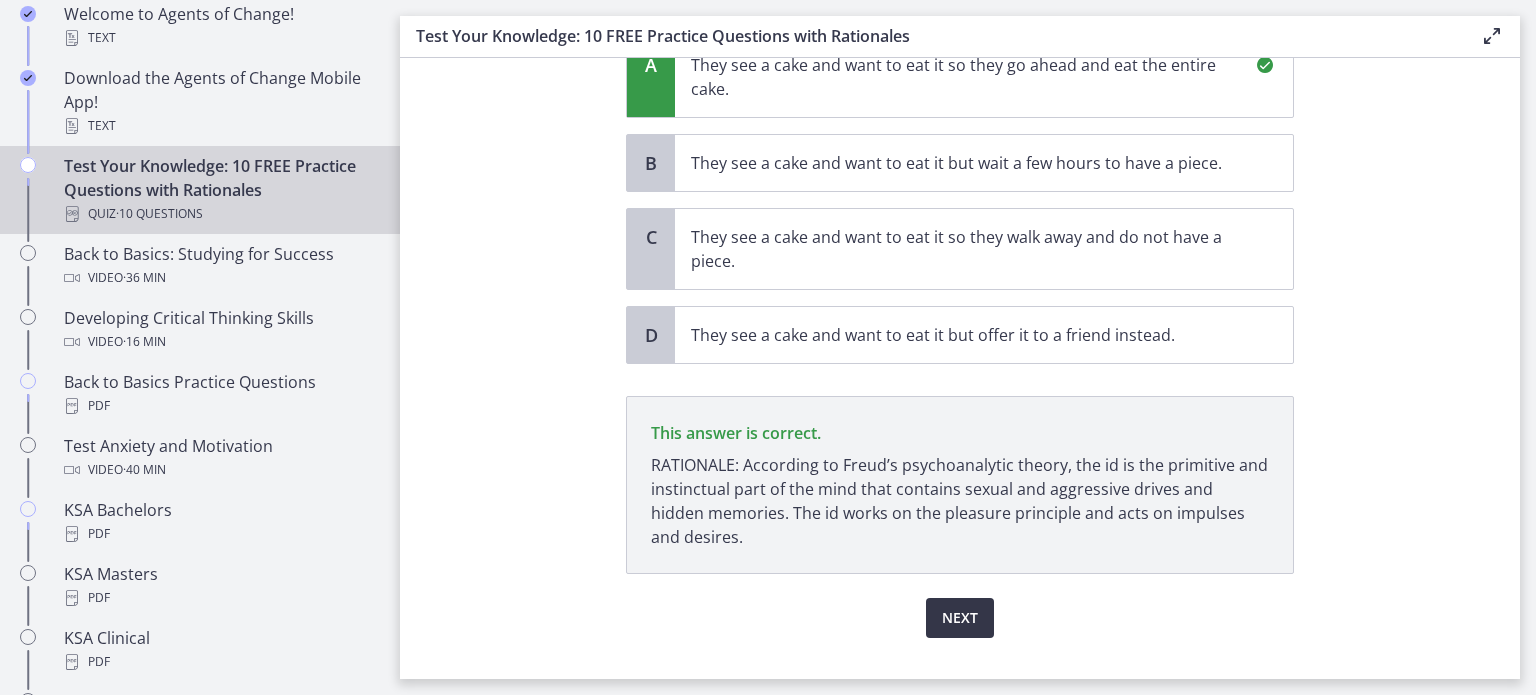 click on "Next" at bounding box center [960, 618] 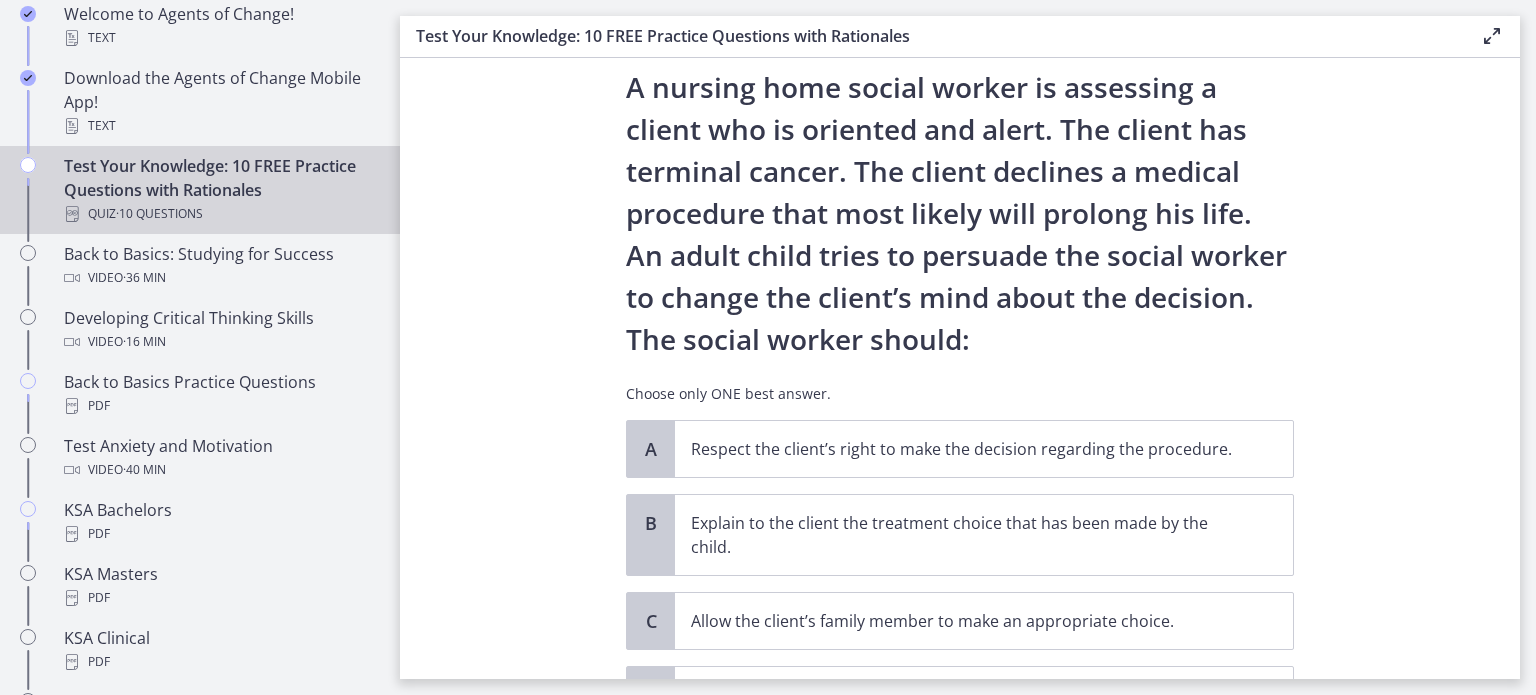 scroll, scrollTop: 56, scrollLeft: 0, axis: vertical 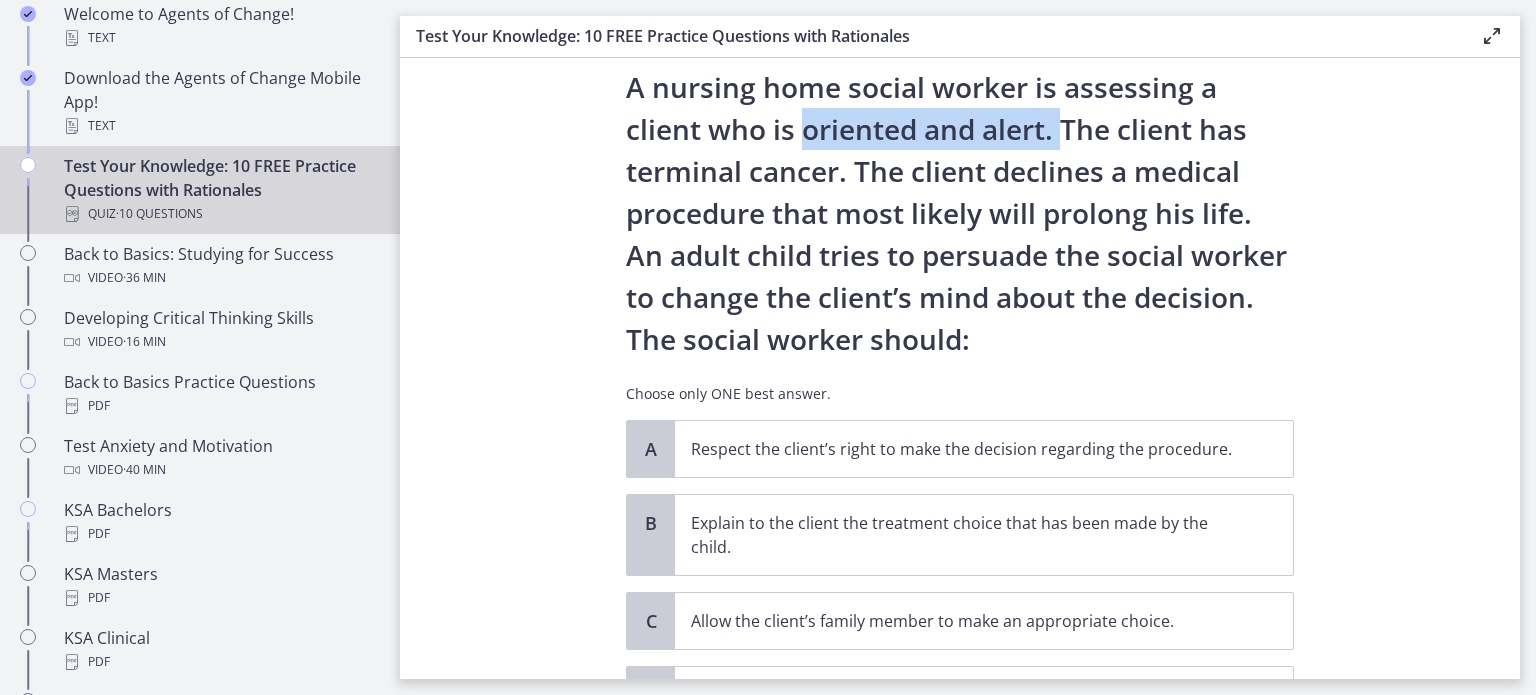 drag, startPoint x: 794, startPoint y: 127, endPoint x: 1052, endPoint y: 146, distance: 258.69867 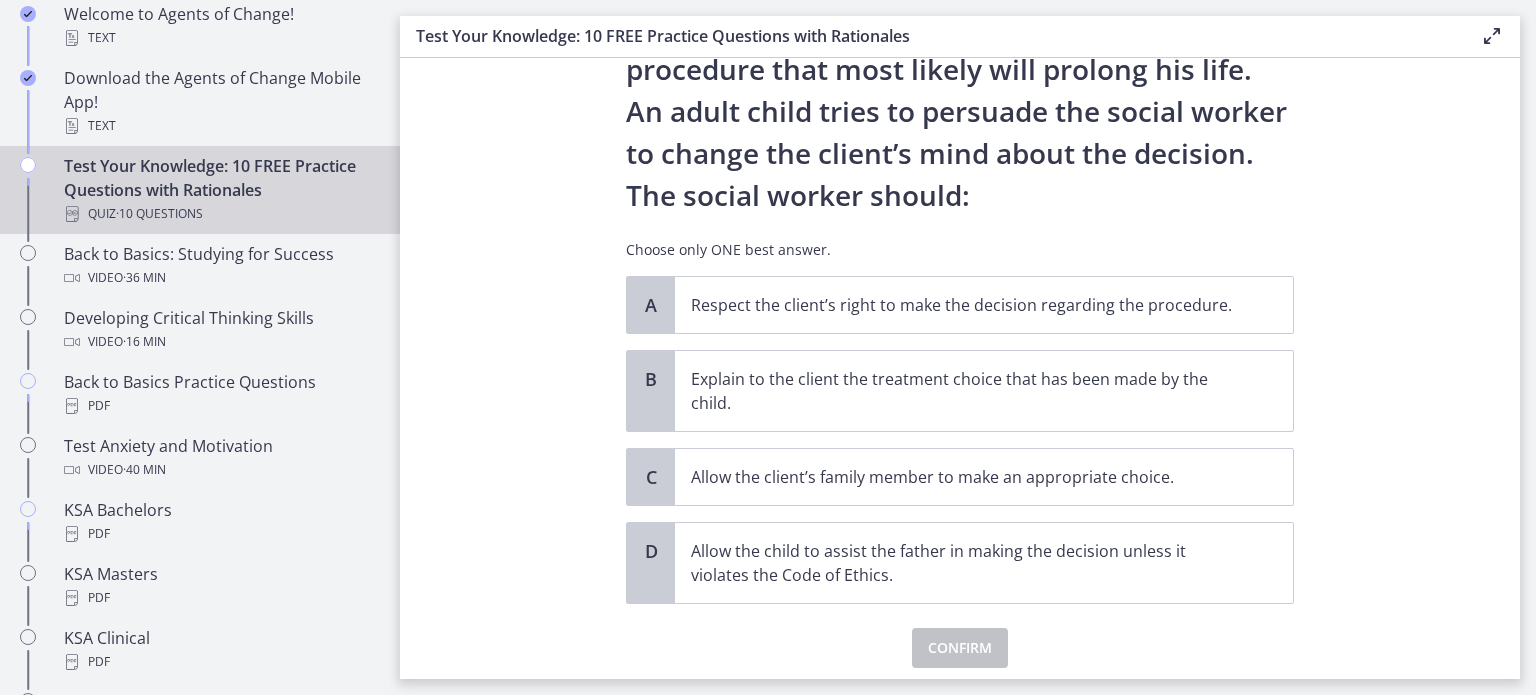 scroll, scrollTop: 210, scrollLeft: 0, axis: vertical 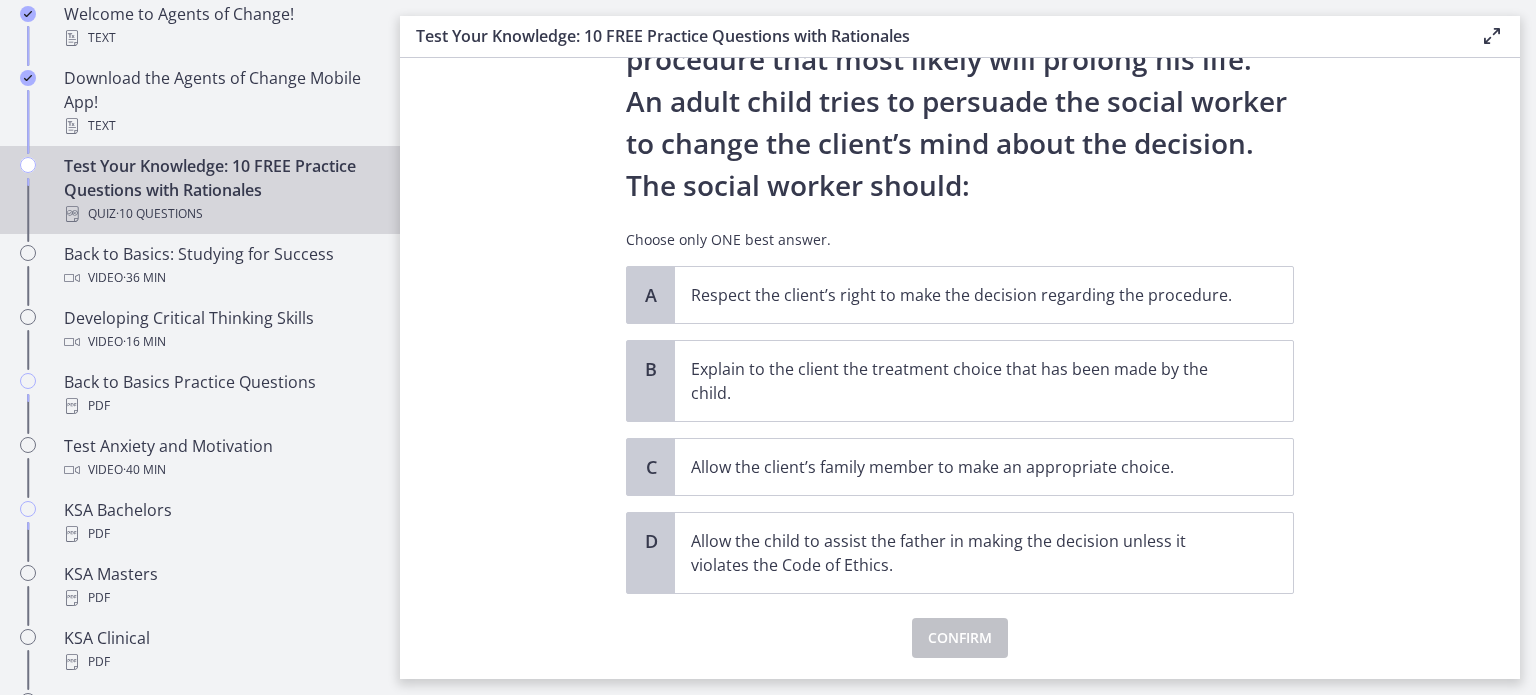 click on "Question   7   of   10
A nursing home social worker is assessing a client who is oriented and alert. The client has terminal cancer. The client declines a medical procedure that most likely will prolong his life. An adult child tries to persuade the social worker to change the client’s mind about the decision. The social worker should:
Choose only ONE best answer.
A
Respect the client’s right to make the decision regarding the procedure.
B
Explain to the client the treatment choice that has been made by the child.
C
Allow the client’s family member to make an appropriate choice.
D" at bounding box center [960, 368] 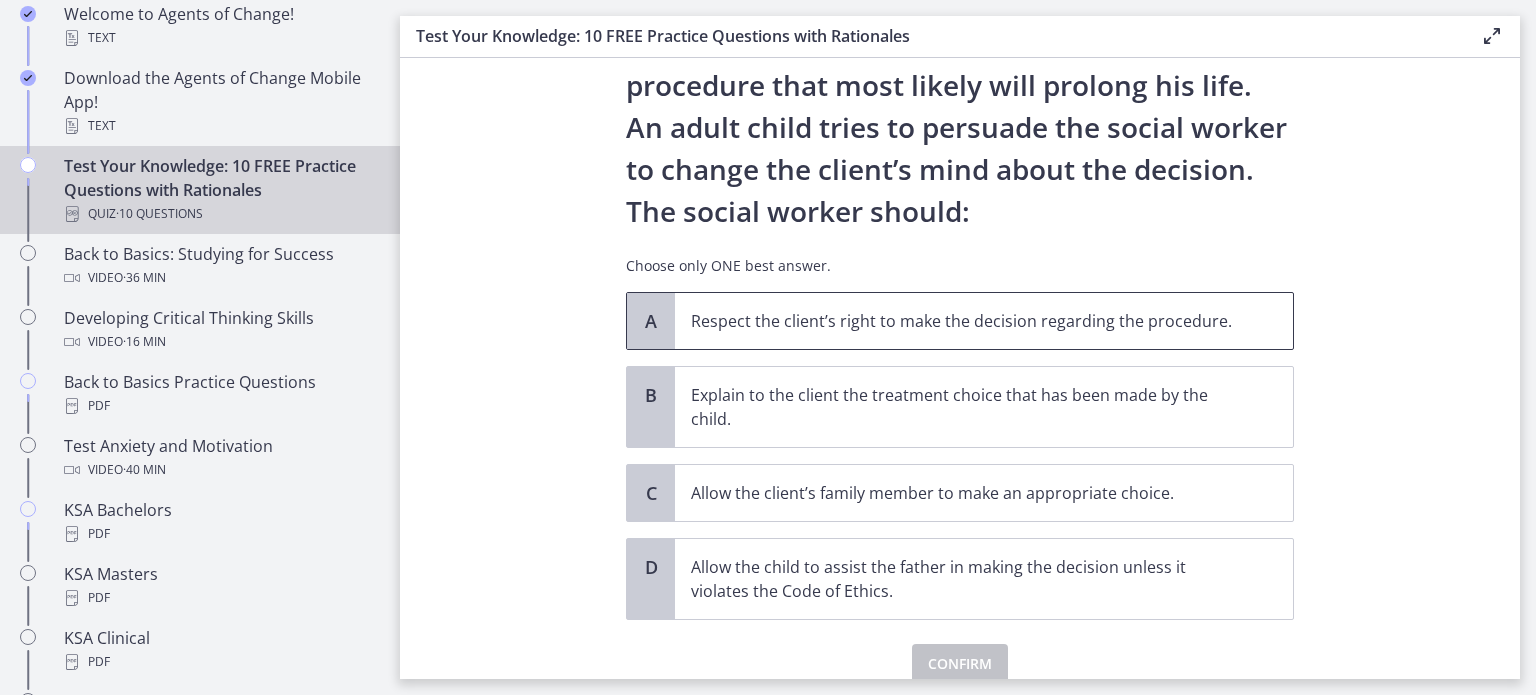 click on "Respect the client’s right to make the decision regarding the procedure." at bounding box center (984, 321) 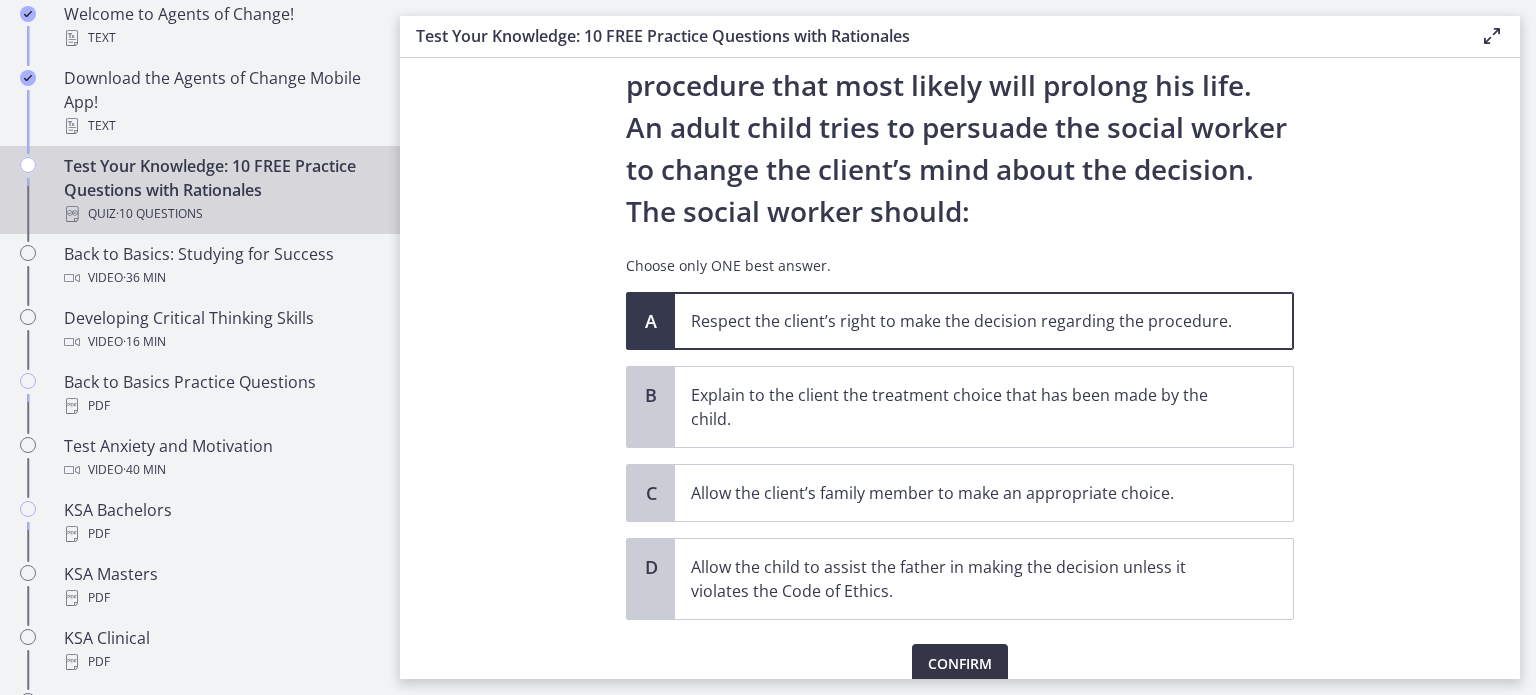 click on "Confirm" at bounding box center (960, 664) 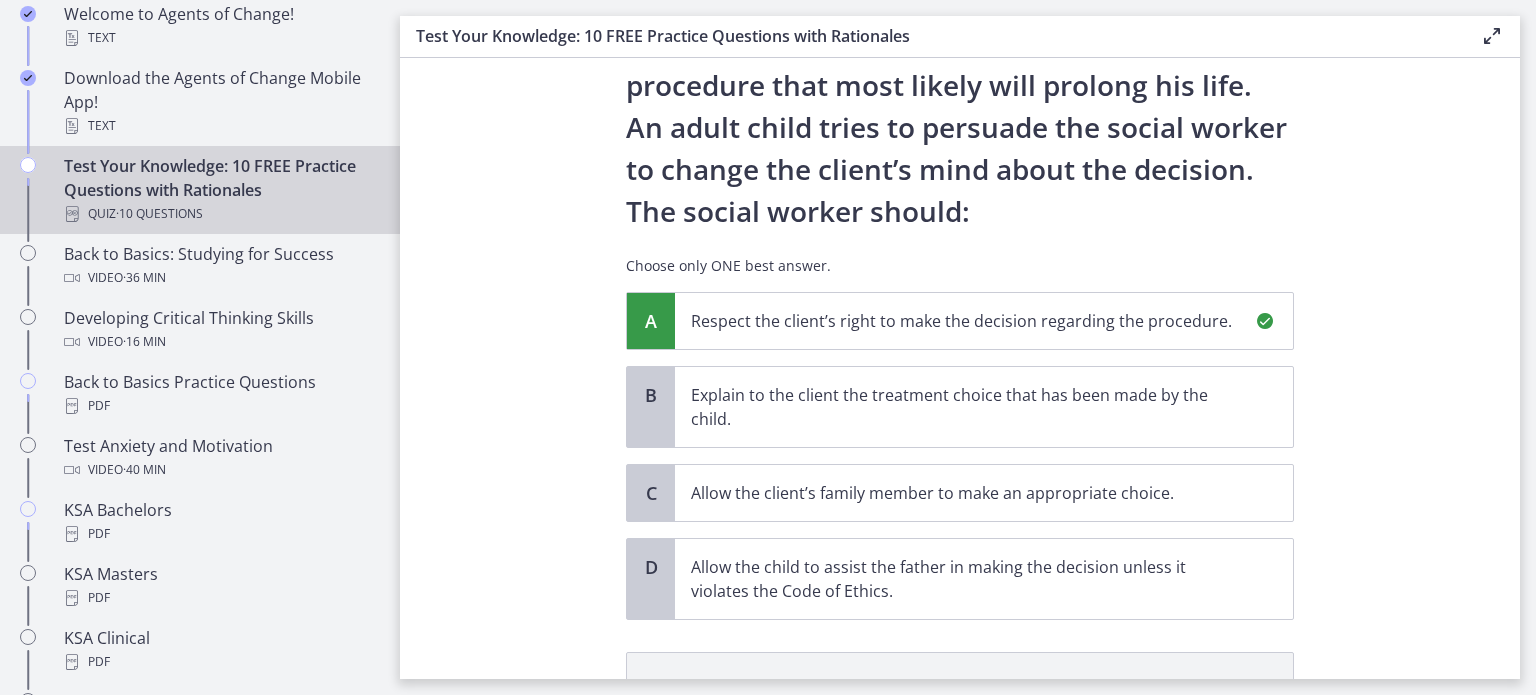 scroll, scrollTop: 476, scrollLeft: 0, axis: vertical 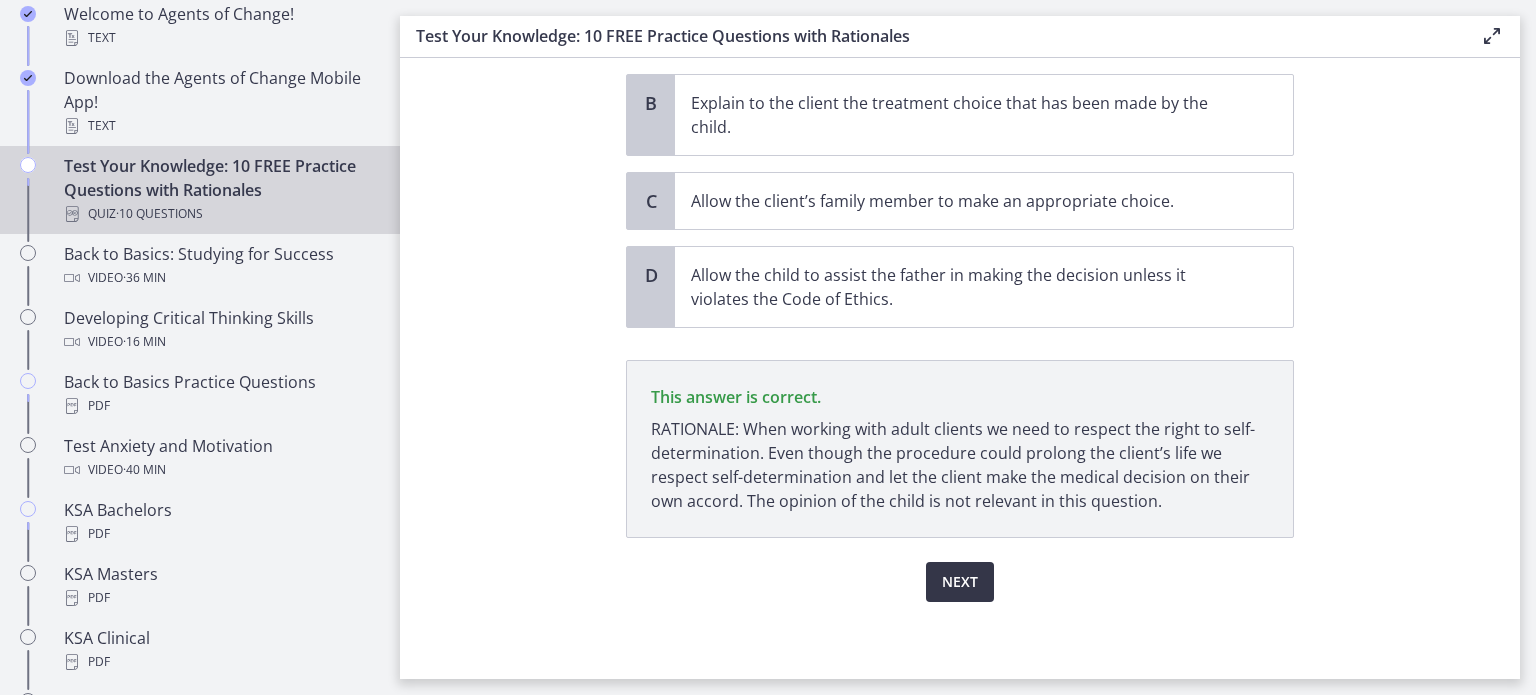 click on "Next" at bounding box center (960, 582) 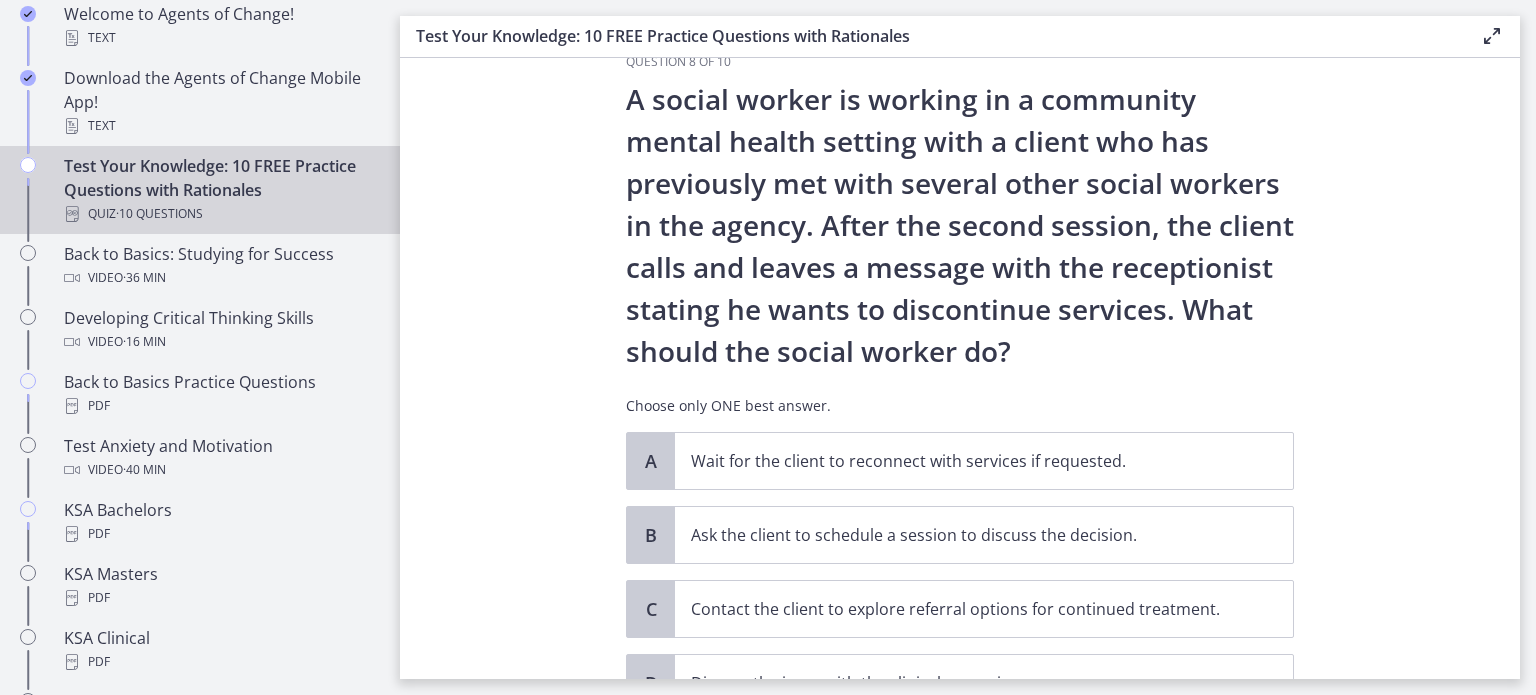 scroll, scrollTop: 44, scrollLeft: 0, axis: vertical 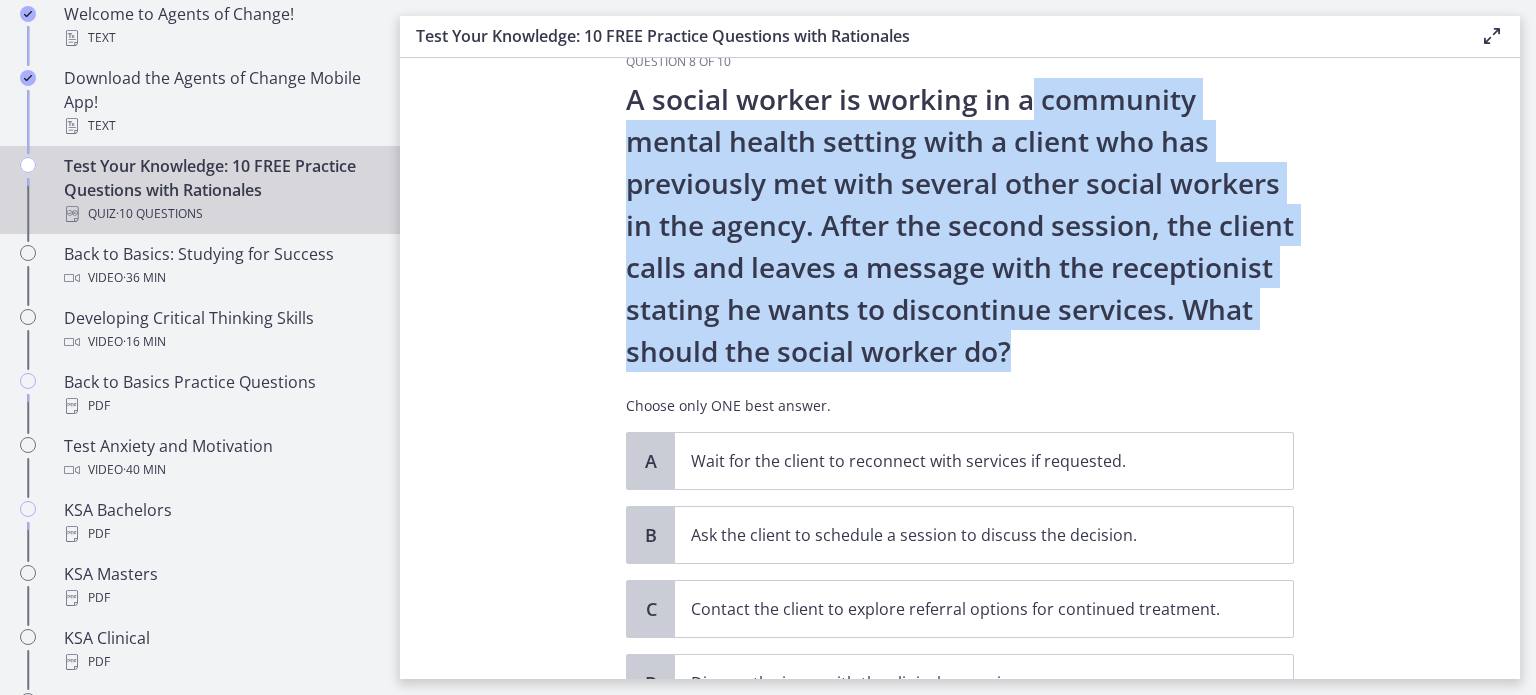 drag, startPoint x: 1026, startPoint y: 95, endPoint x: 1184, endPoint y: 350, distance: 299.98166 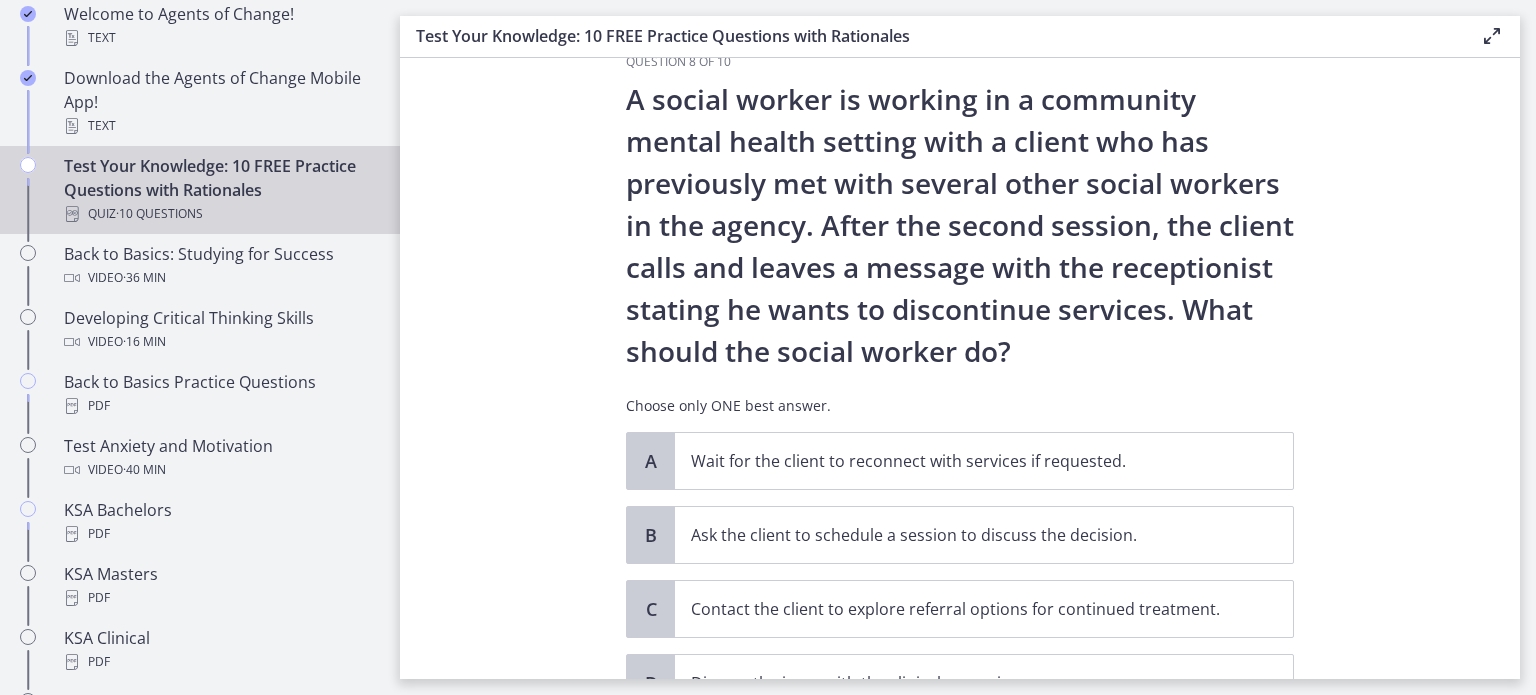 click on "Question   8   of   10
A social worker is working in a community mental health setting with a client who has previously met with several other social workers in the agency. After the second session, the client calls and leaves a message with the receptionist stating he wants to discontinue services. What should the social worker do?
Choose only ONE best answer.
A
Wait for the client to reconnect with services if requested.
B
Ask the client to schedule a session to discuss the decision.
C
Contact the client to explore referral options for continued treatment.
D
Discuss the issue with the clinical supervisor." at bounding box center (960, 368) 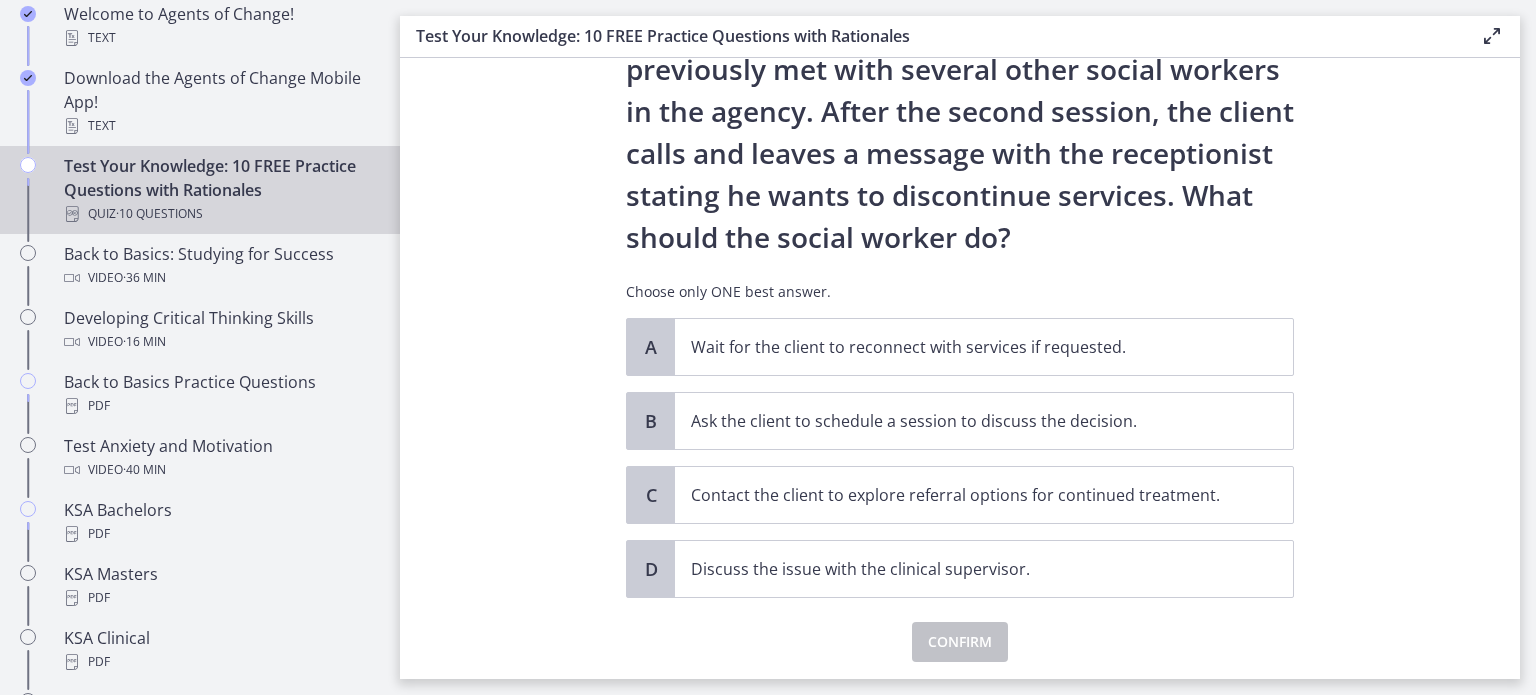 scroll, scrollTop: 156, scrollLeft: 0, axis: vertical 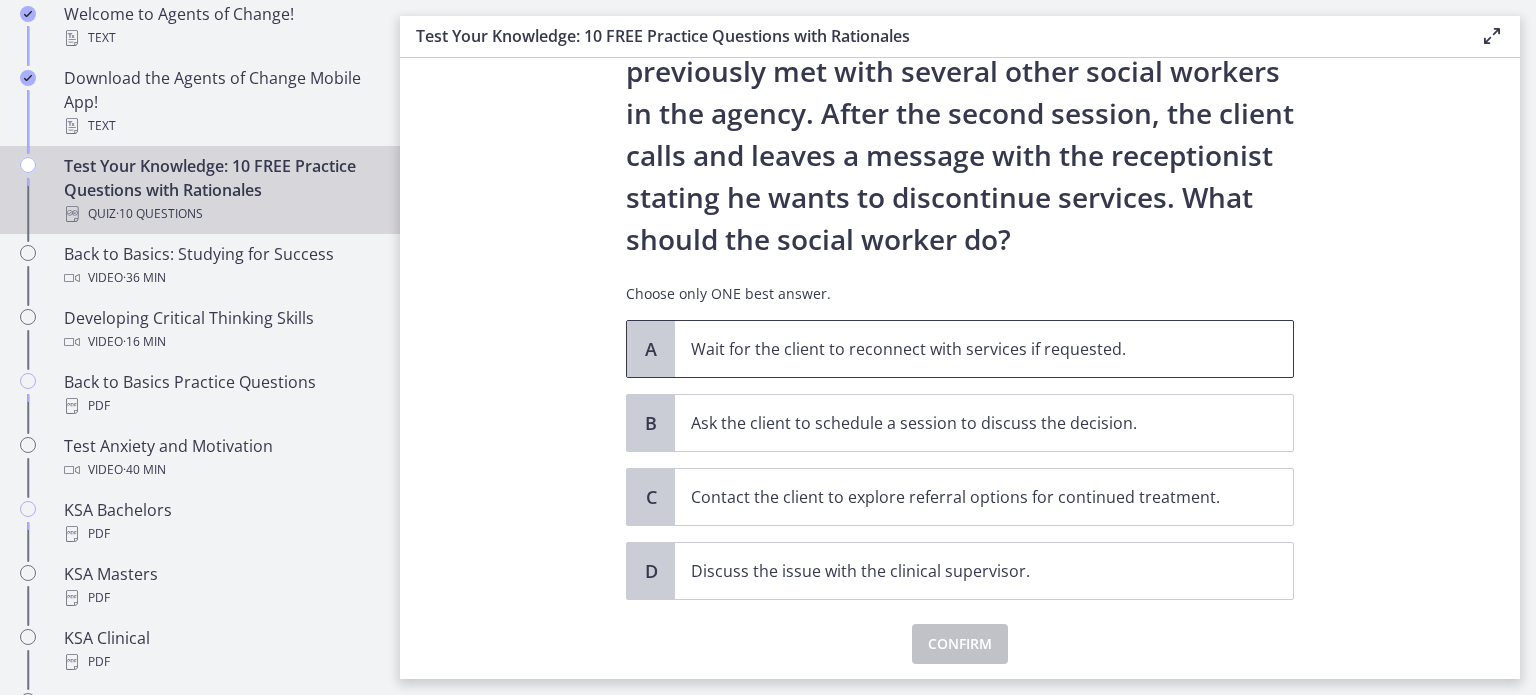 click on "Wait for the client to reconnect with services if requested." at bounding box center [964, 349] 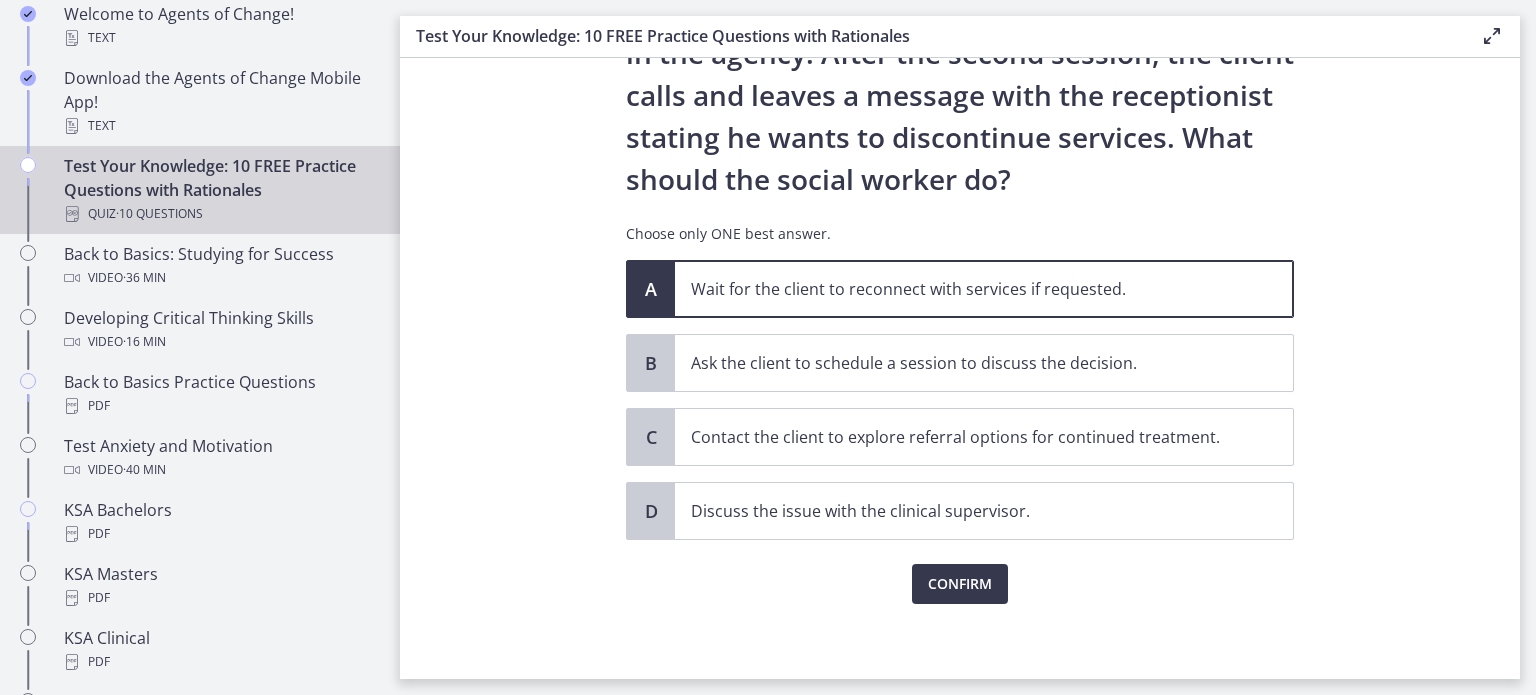 scroll, scrollTop: 219, scrollLeft: 0, axis: vertical 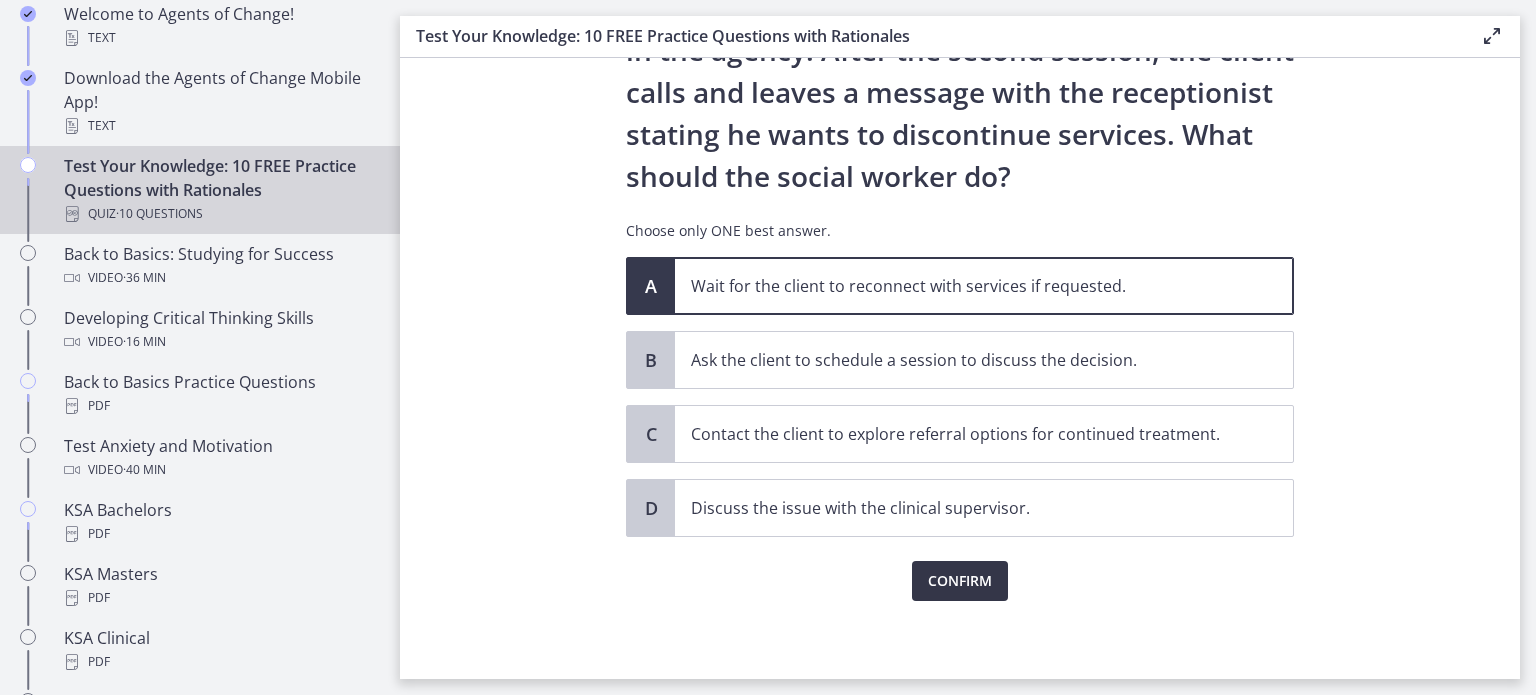 click on "Confirm" at bounding box center [960, 581] 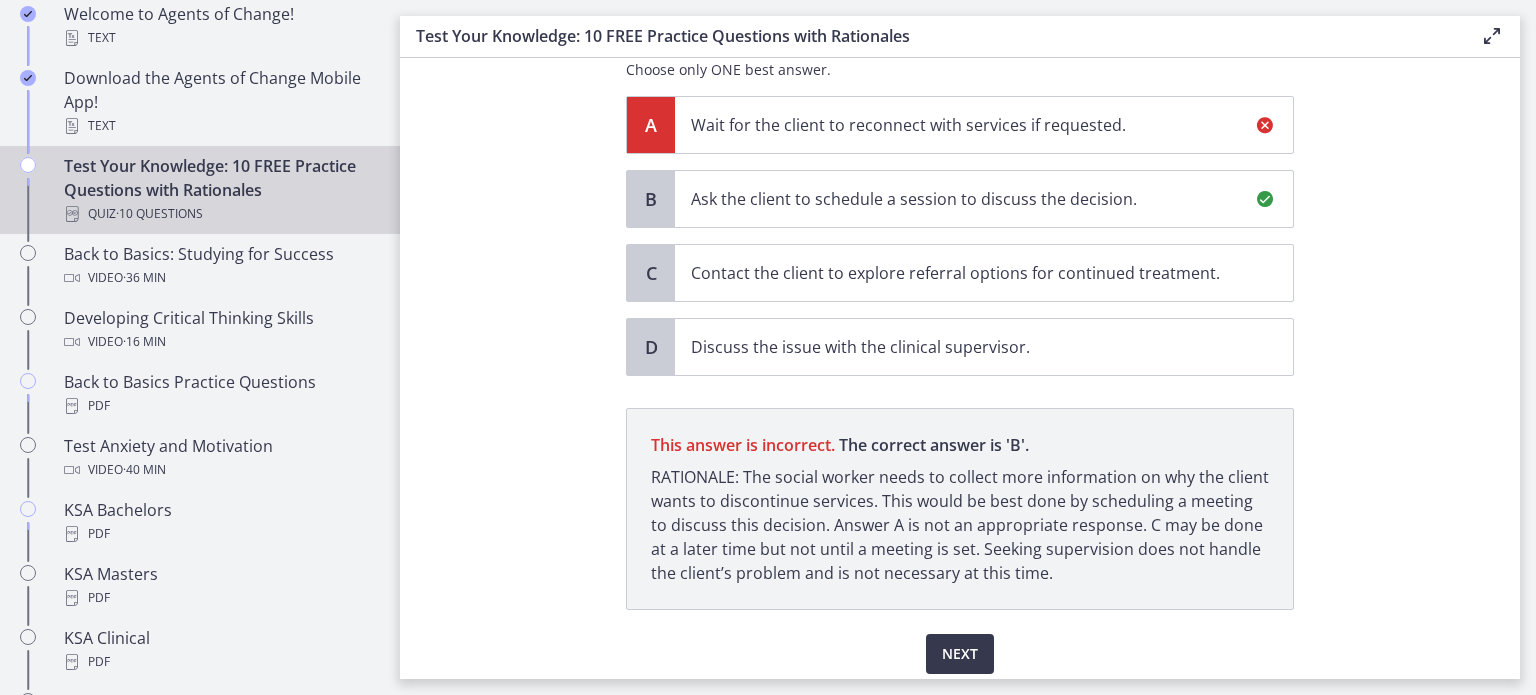 scroll, scrollTop: 380, scrollLeft: 0, axis: vertical 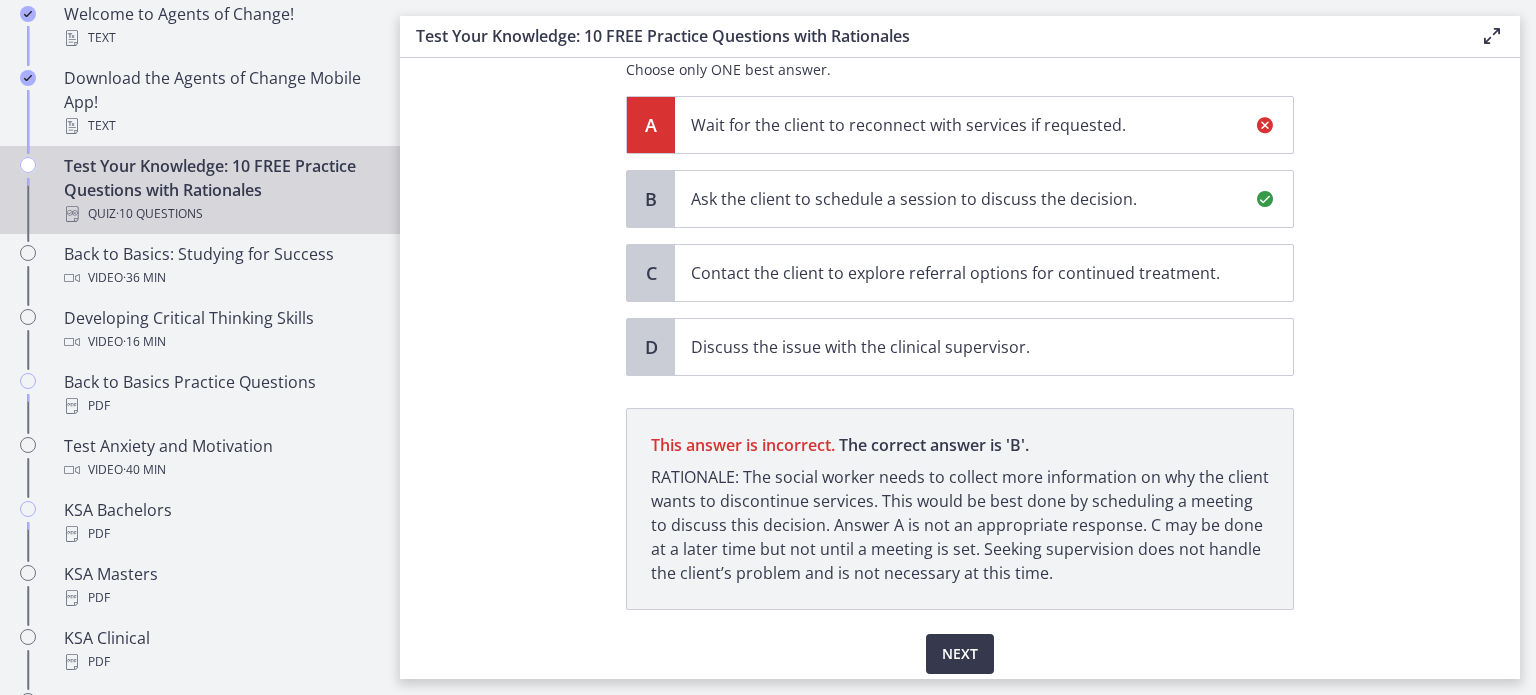 drag, startPoint x: 1072, startPoint y: 575, endPoint x: 649, endPoint y: 427, distance: 448.14395 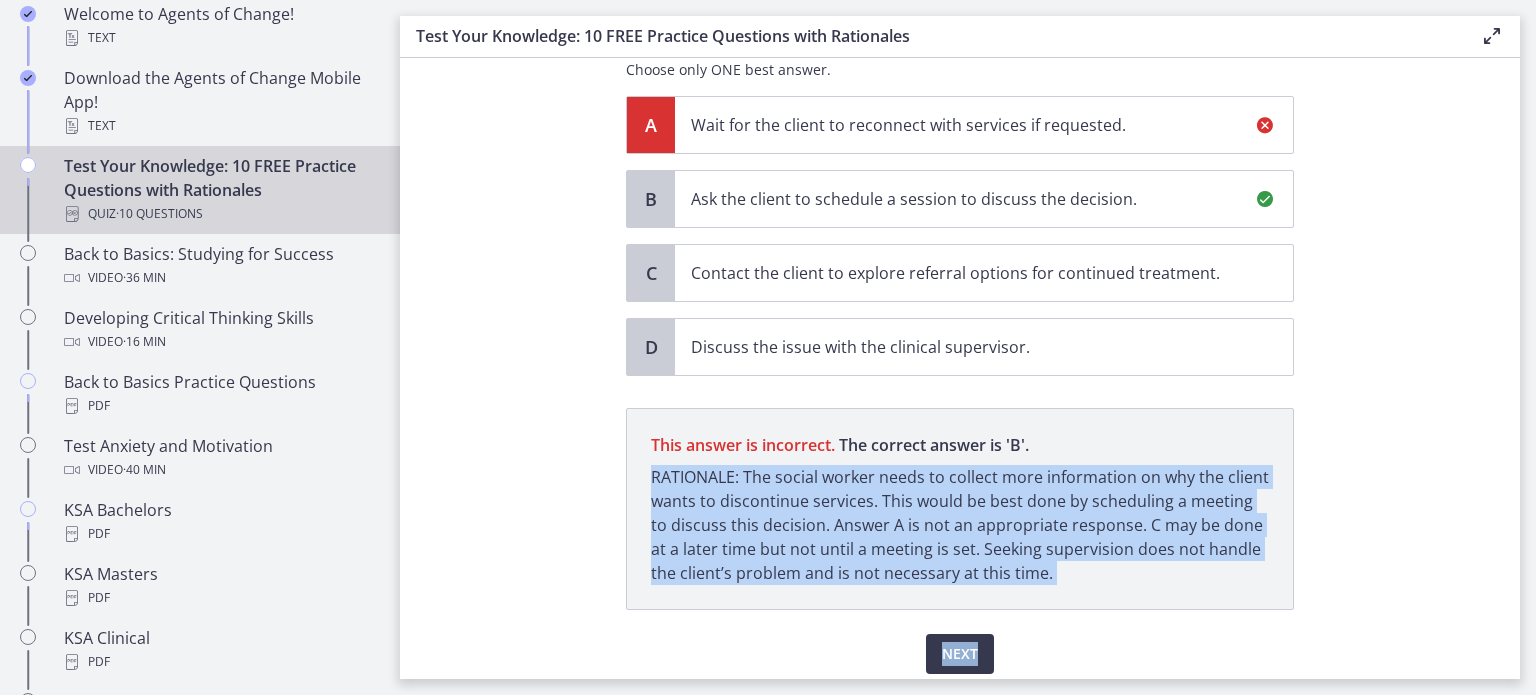 drag, startPoint x: 640, startPoint y: 465, endPoint x: 1060, endPoint y: 611, distance: 444.65268 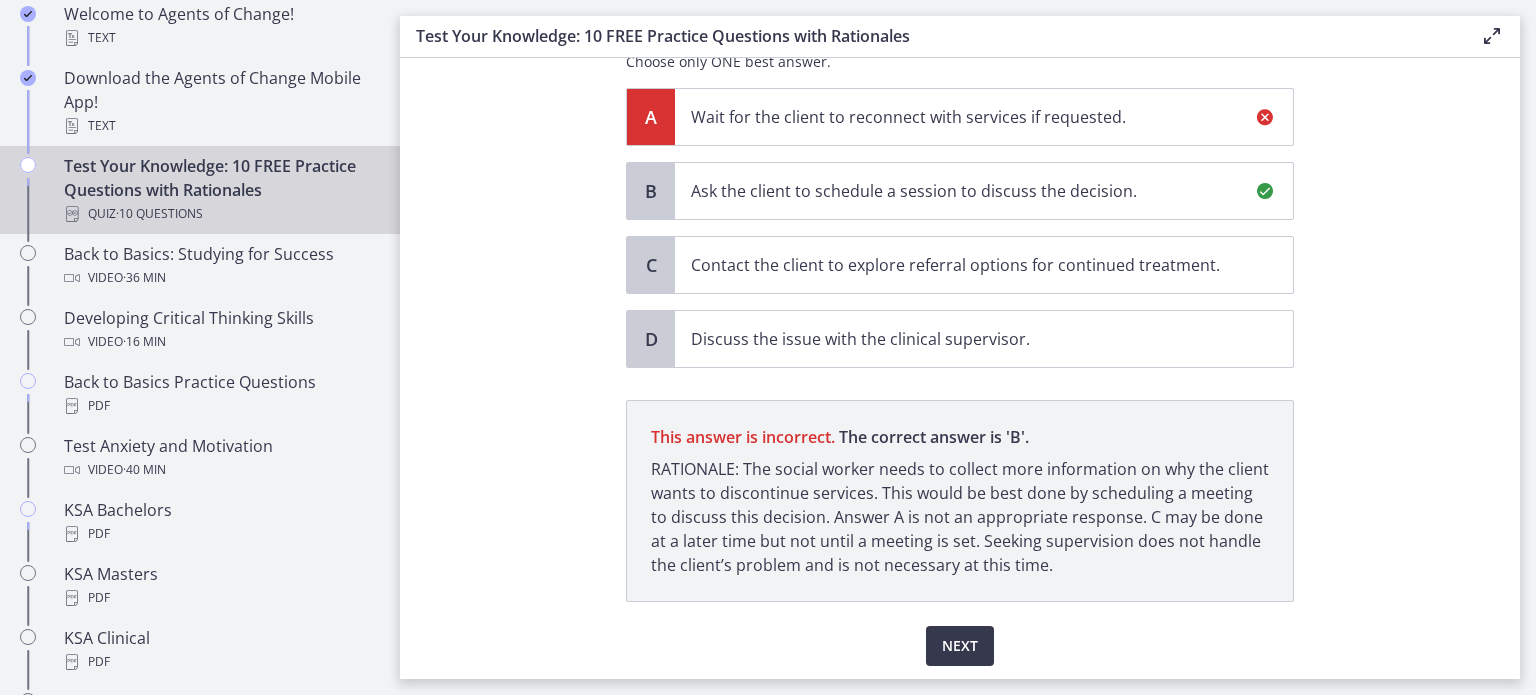 scroll, scrollTop: 428, scrollLeft: 0, axis: vertical 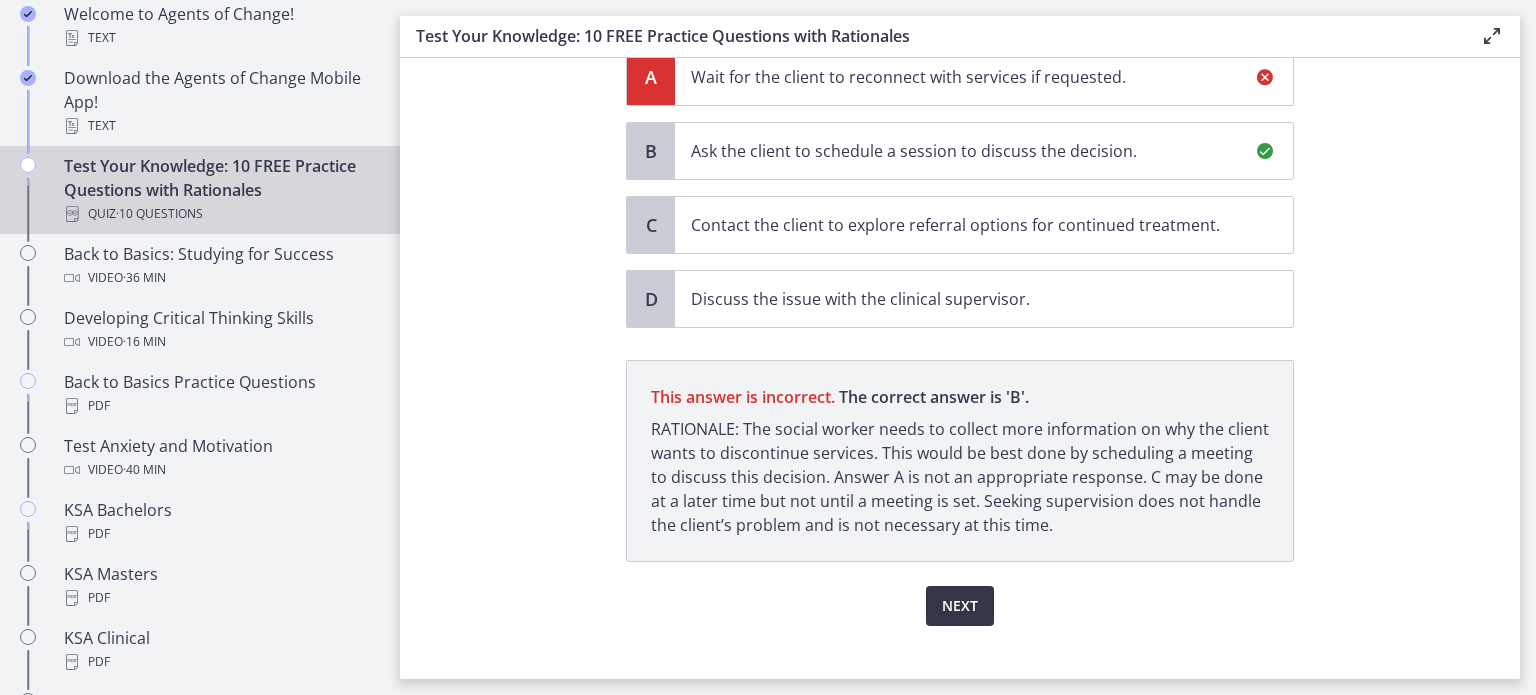 click on "Next" at bounding box center [960, 606] 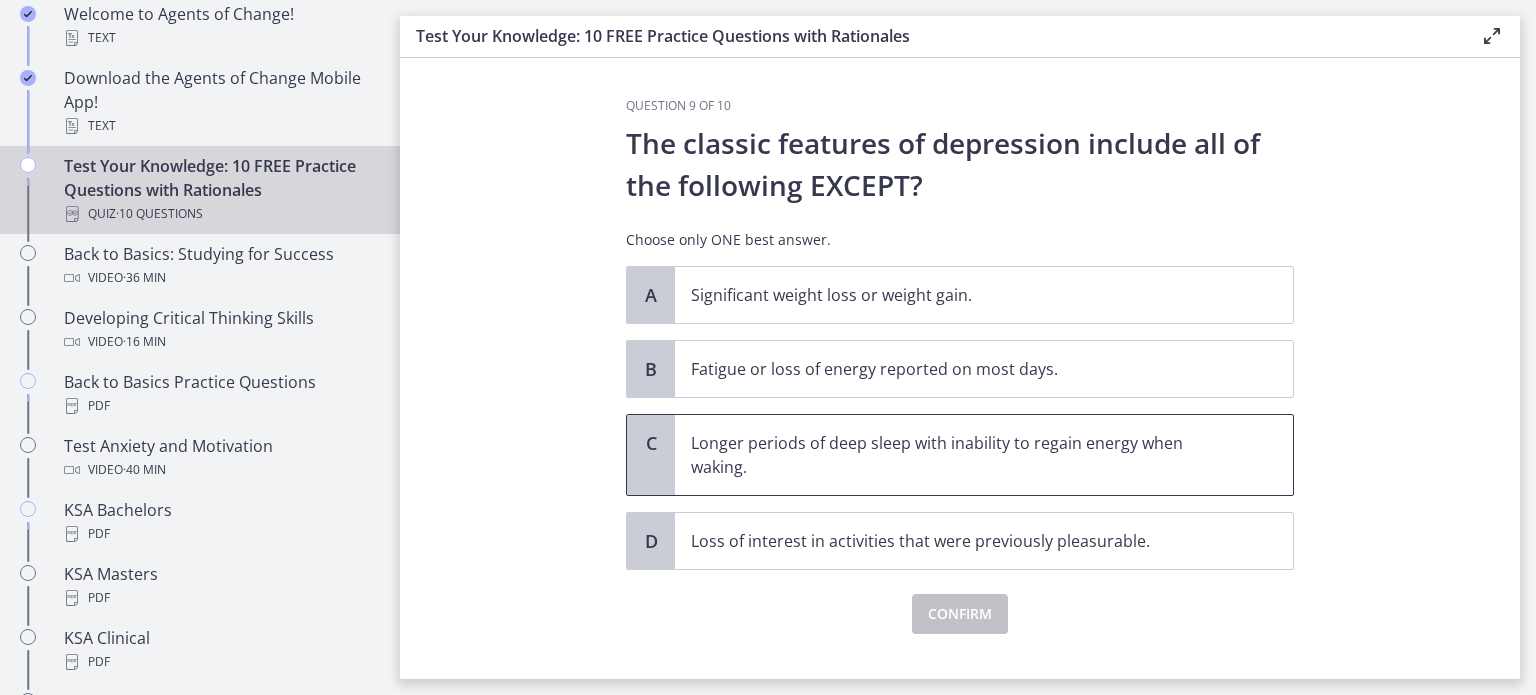 click on "Longer periods of deep sleep with inability to regain energy when waking." at bounding box center (984, 455) 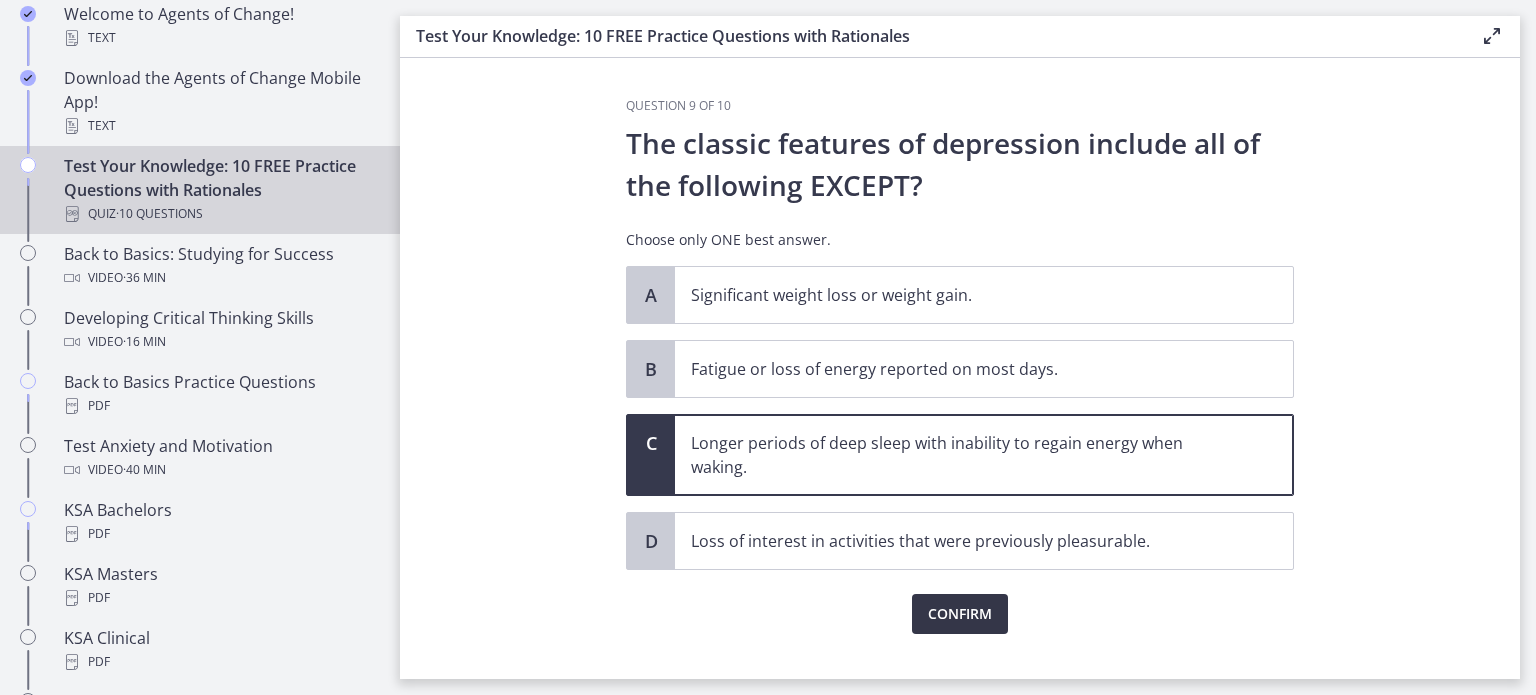 click on "Confirm" at bounding box center [960, 614] 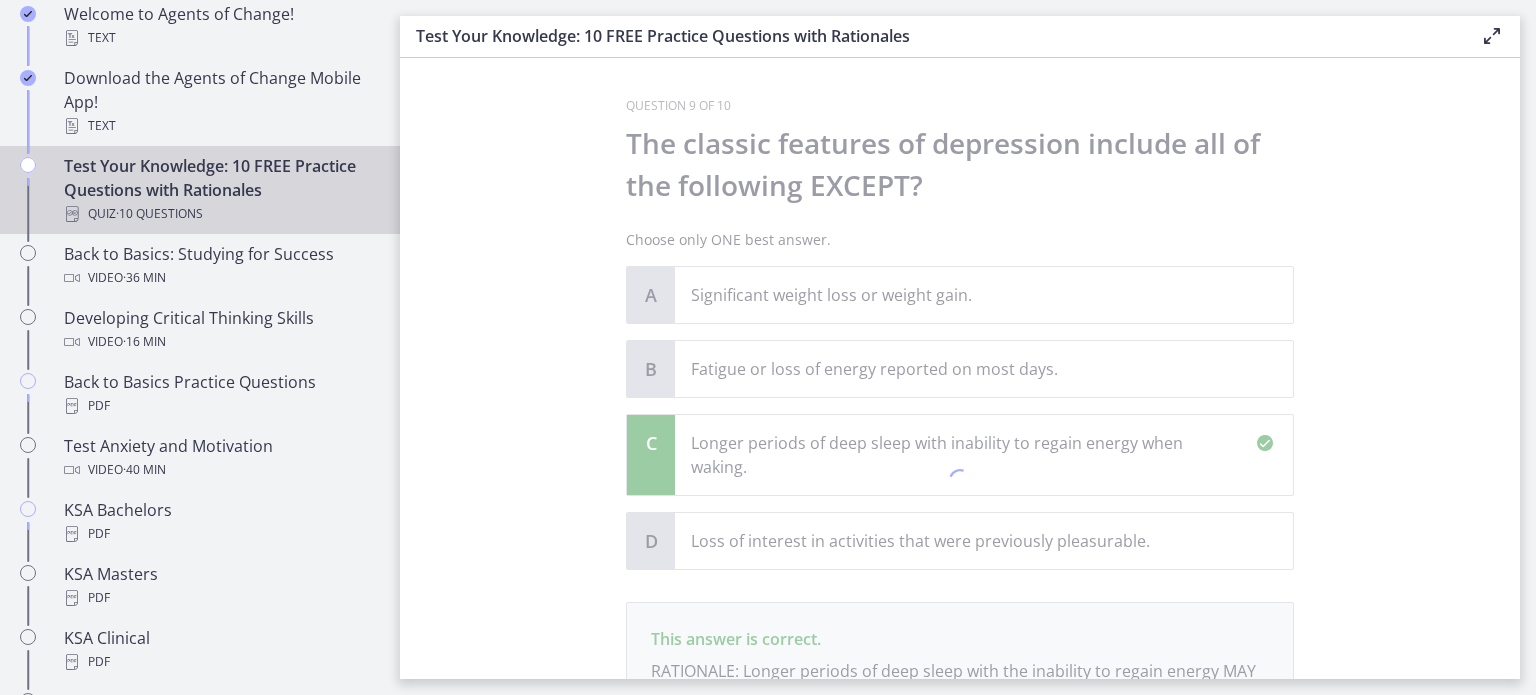 scroll, scrollTop: 266, scrollLeft: 0, axis: vertical 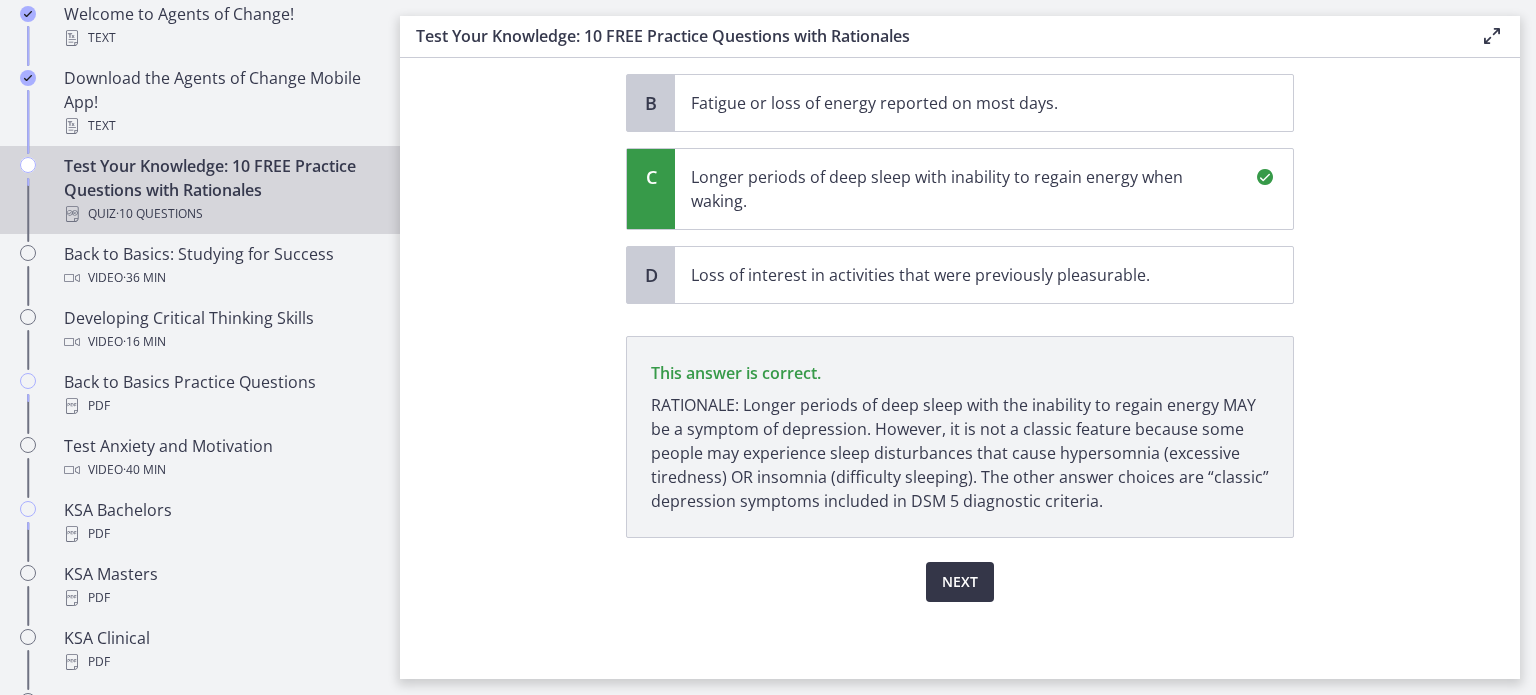 click on "Next" at bounding box center [960, 582] 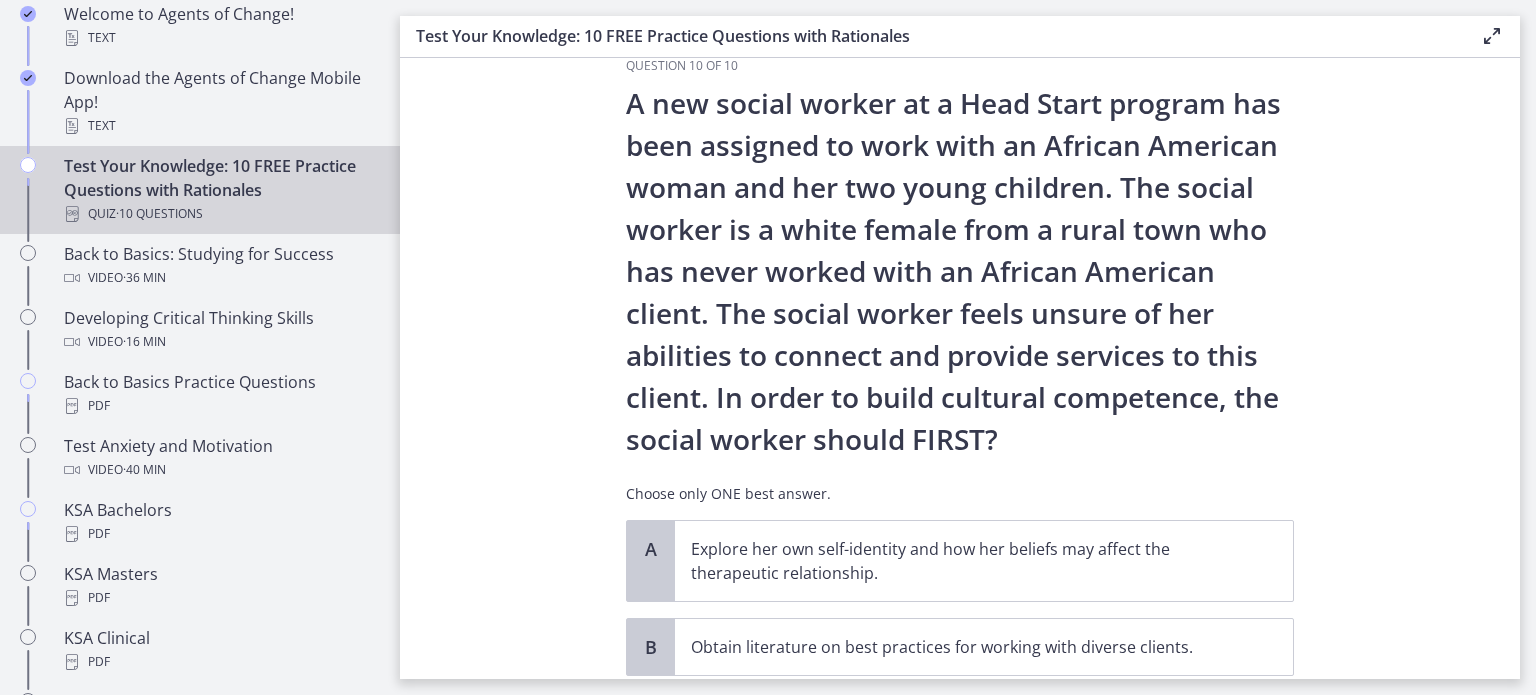 scroll, scrollTop: 40, scrollLeft: 0, axis: vertical 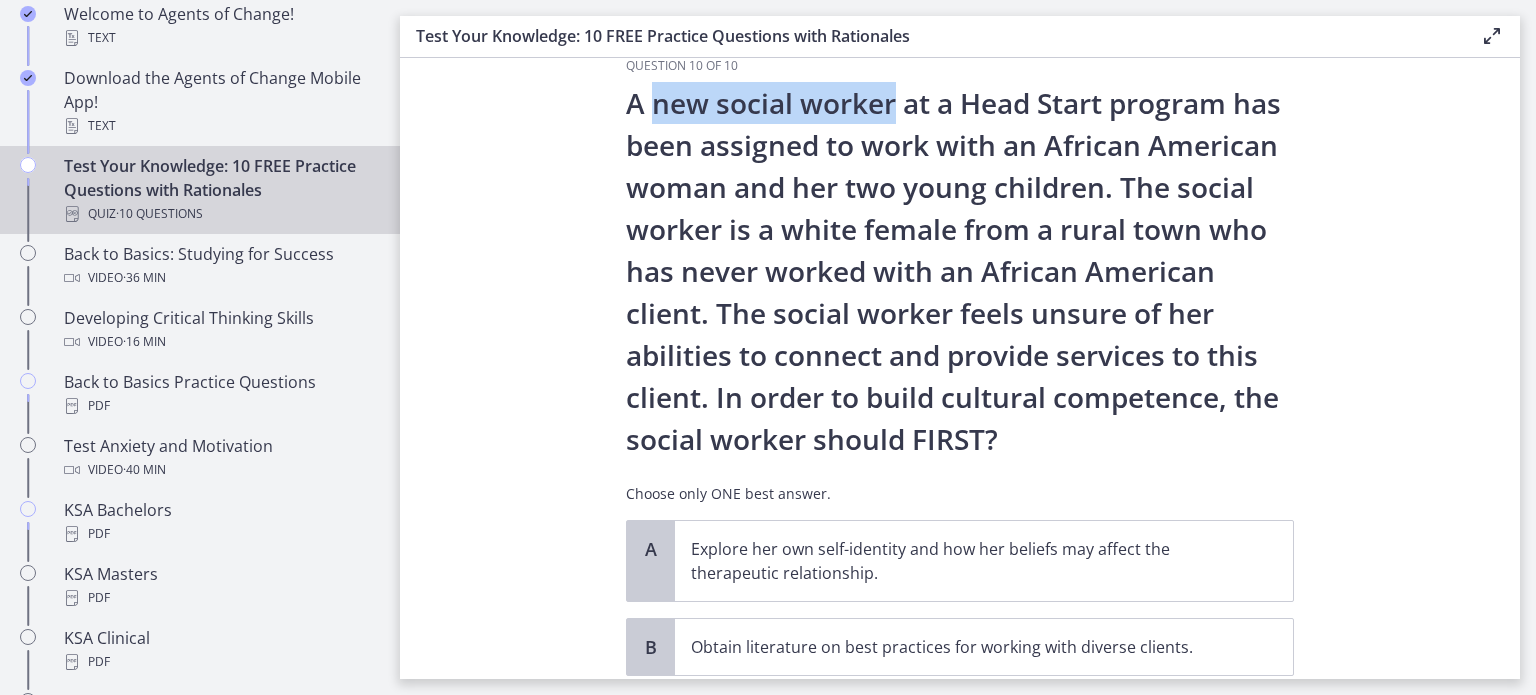 drag, startPoint x: 648, startPoint y: 105, endPoint x: 887, endPoint y: 121, distance: 239.53497 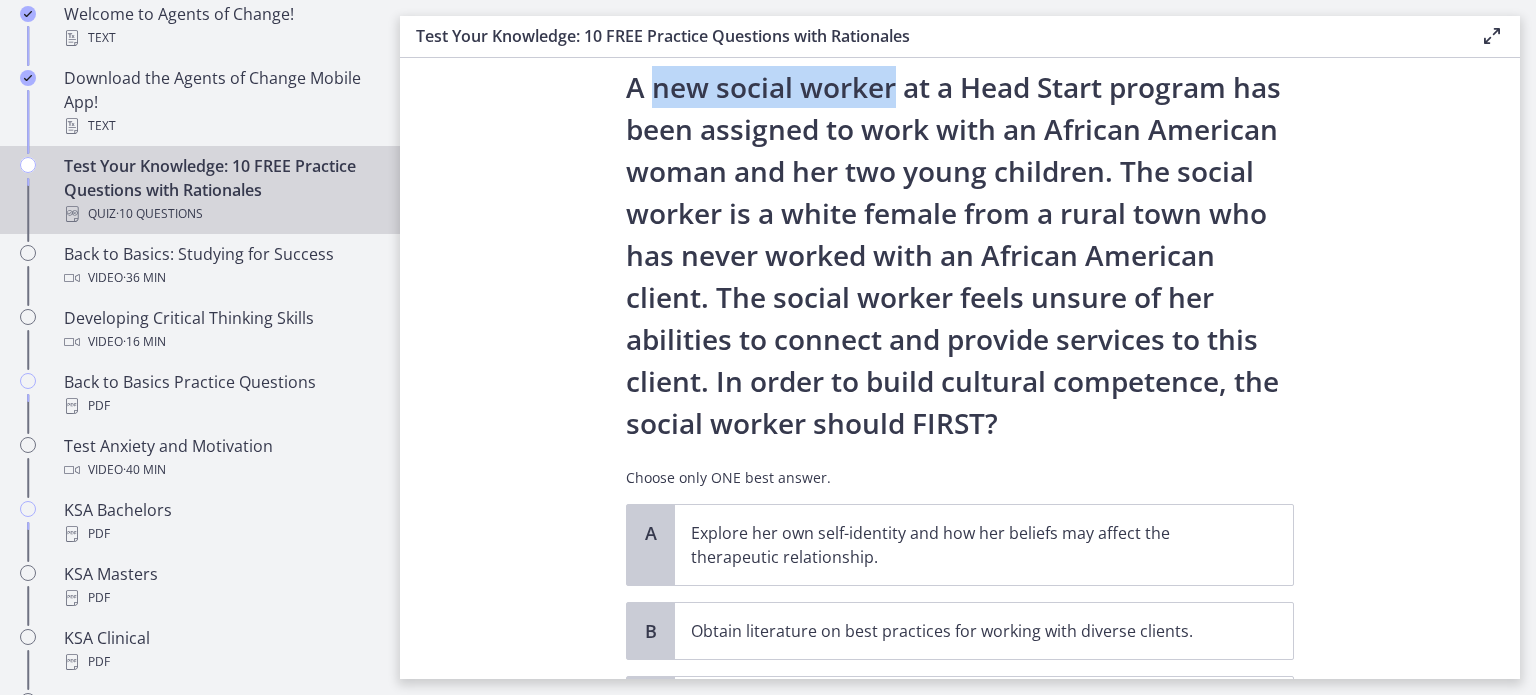 scroll, scrollTop: 239, scrollLeft: 0, axis: vertical 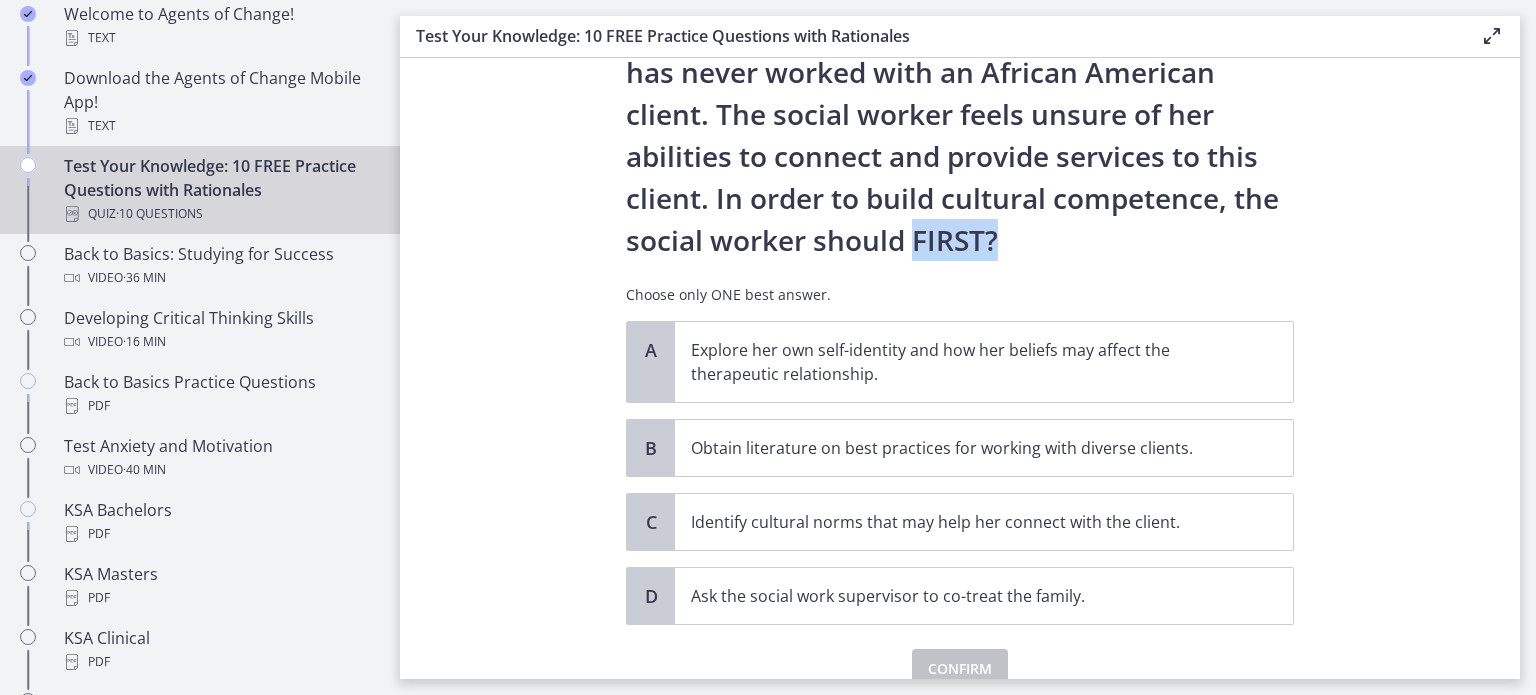 drag, startPoint x: 902, startPoint y: 232, endPoint x: 1018, endPoint y: 234, distance: 116.01724 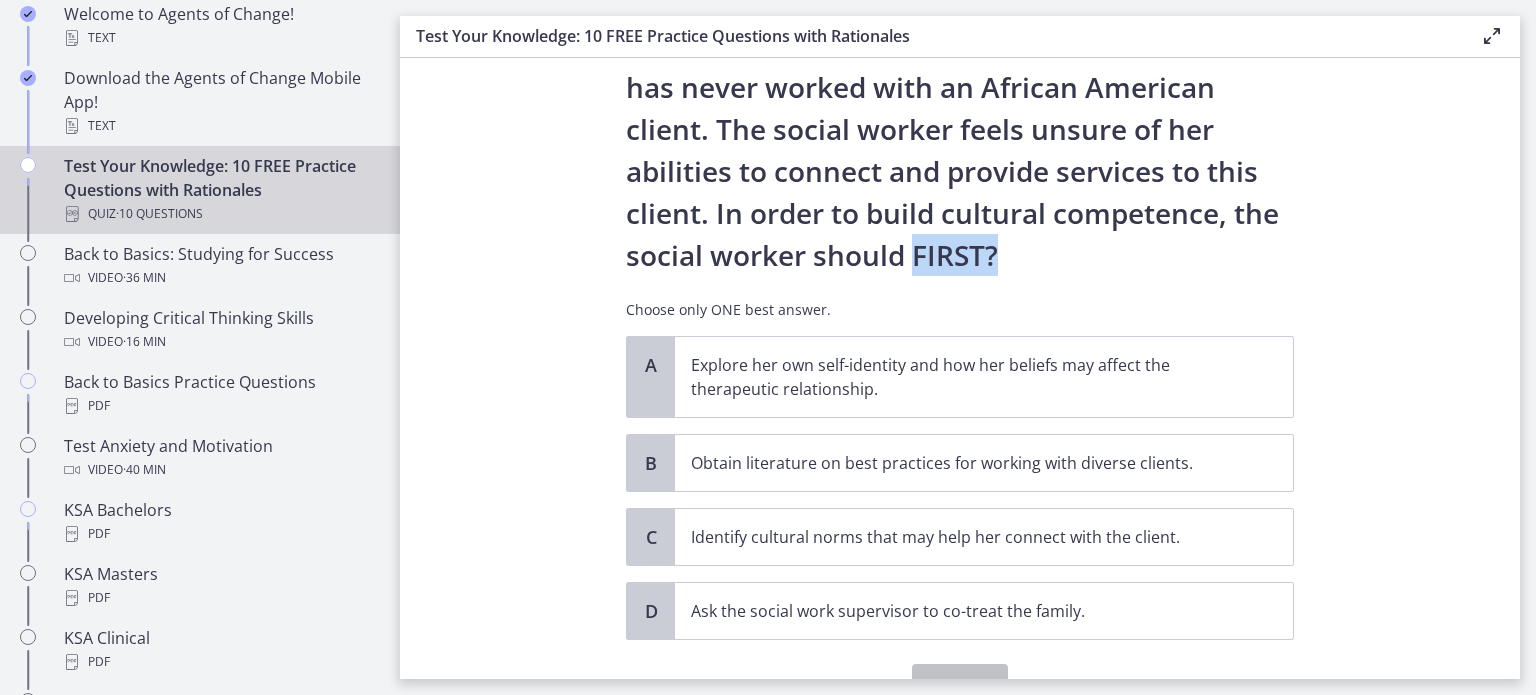 scroll, scrollTop: 238, scrollLeft: 0, axis: vertical 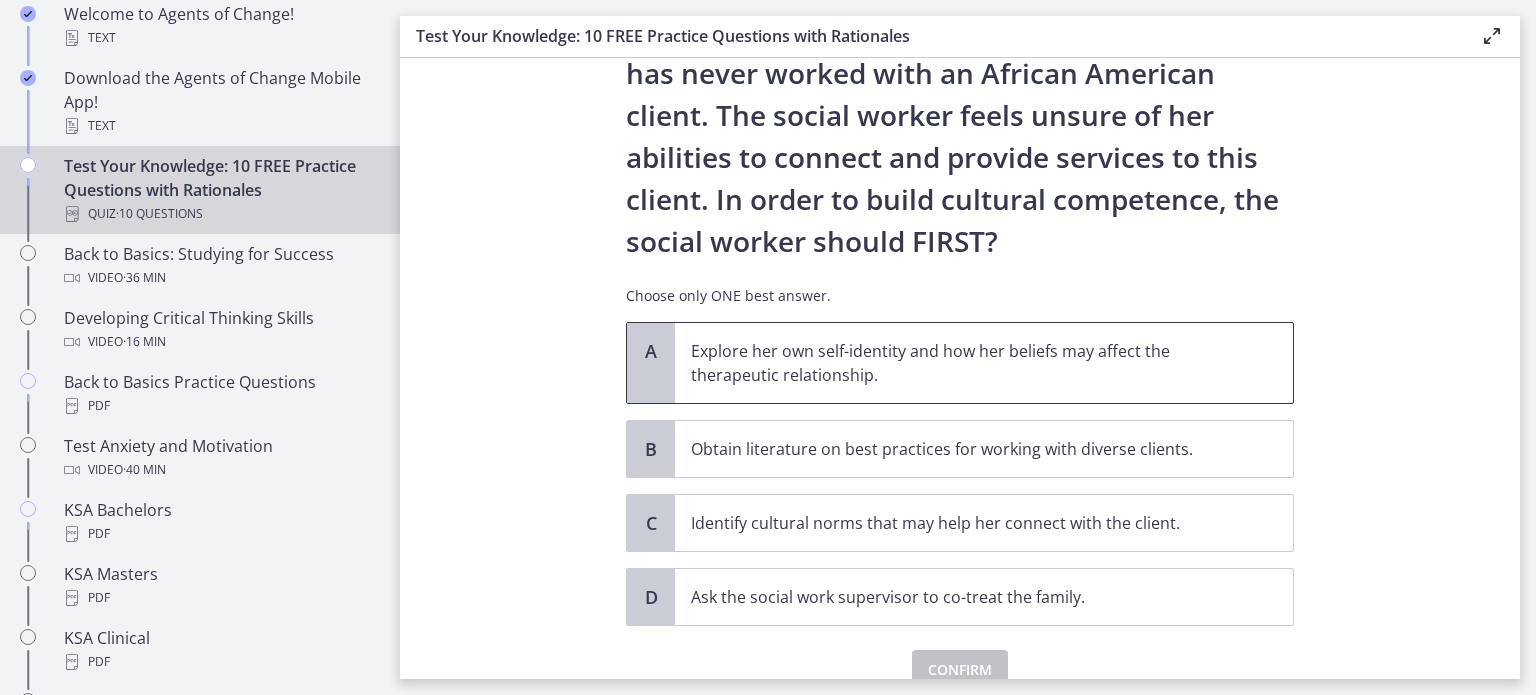 click on "Explore her own self-identity and how her beliefs may affect the therapeutic relationship." at bounding box center [964, 363] 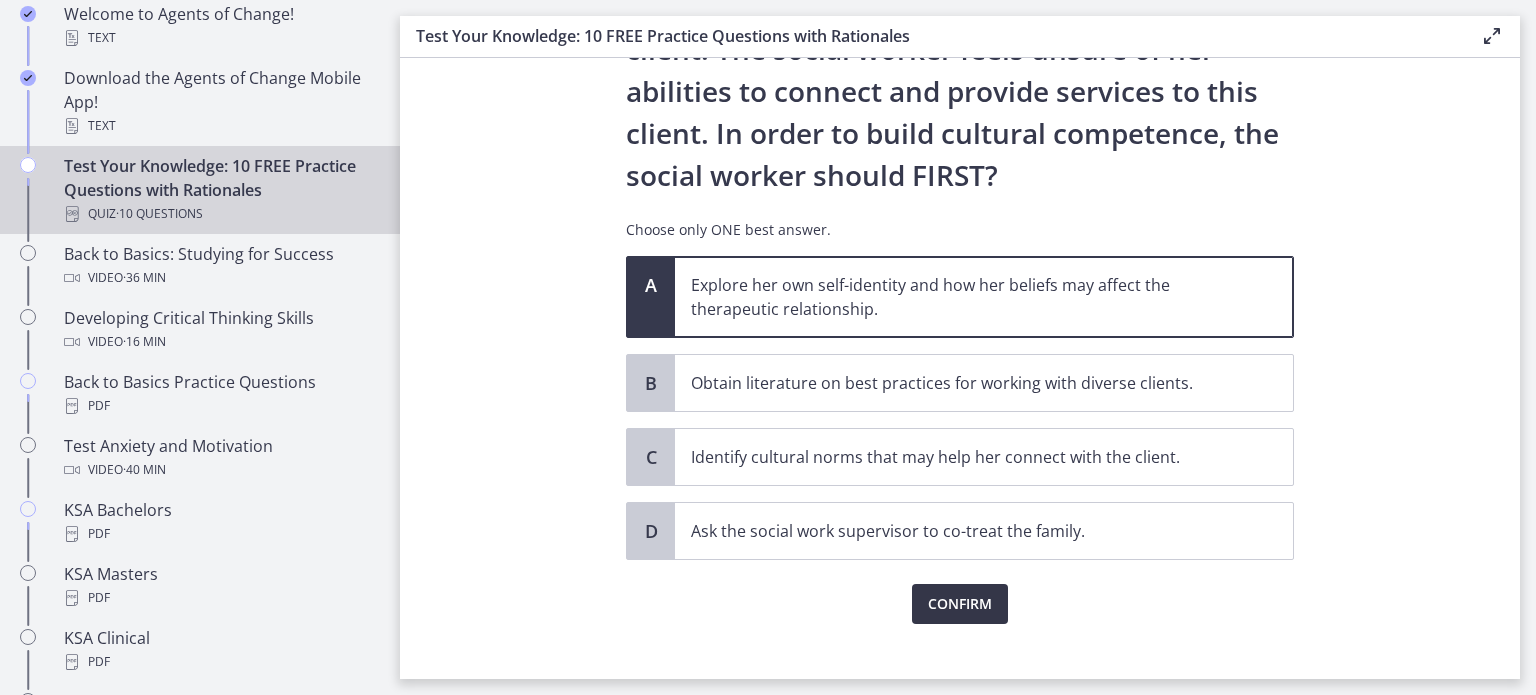 scroll, scrollTop: 306, scrollLeft: 0, axis: vertical 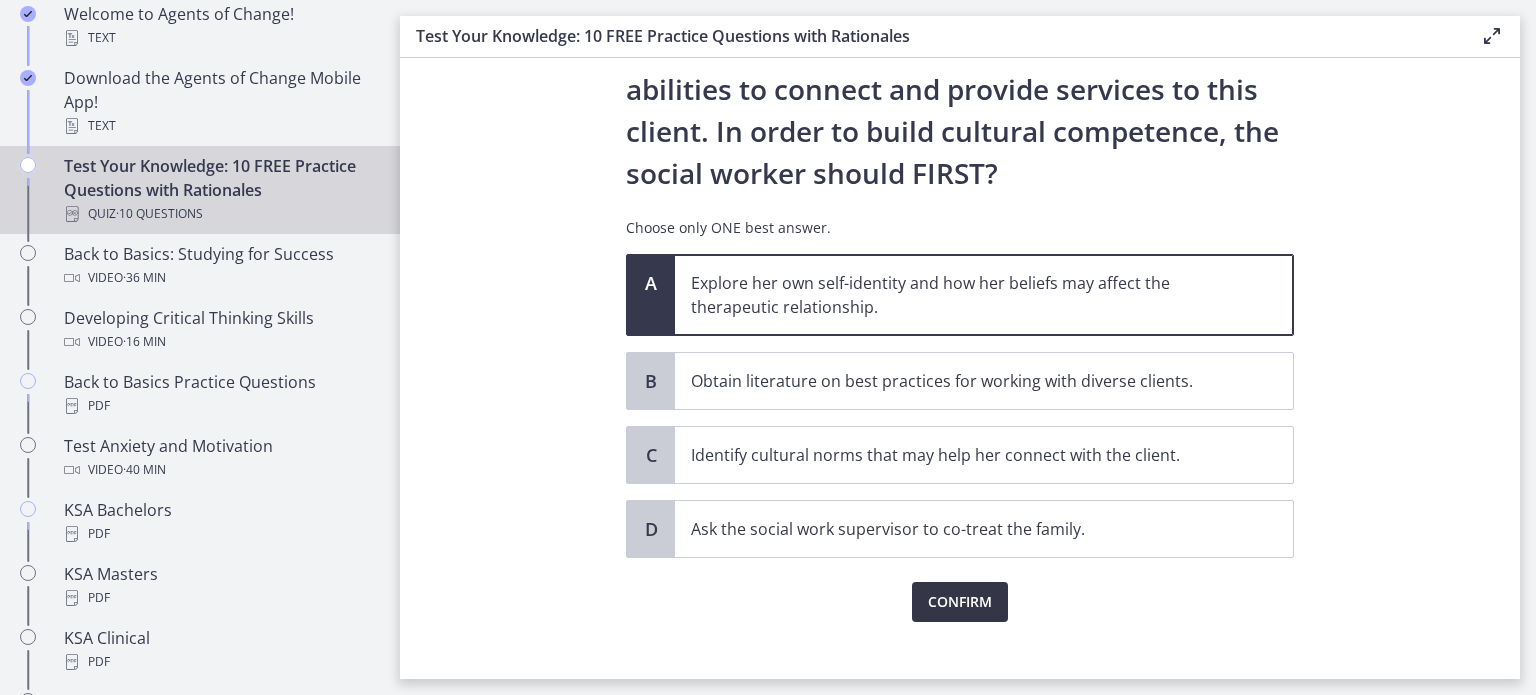 click on "Confirm" at bounding box center (960, 602) 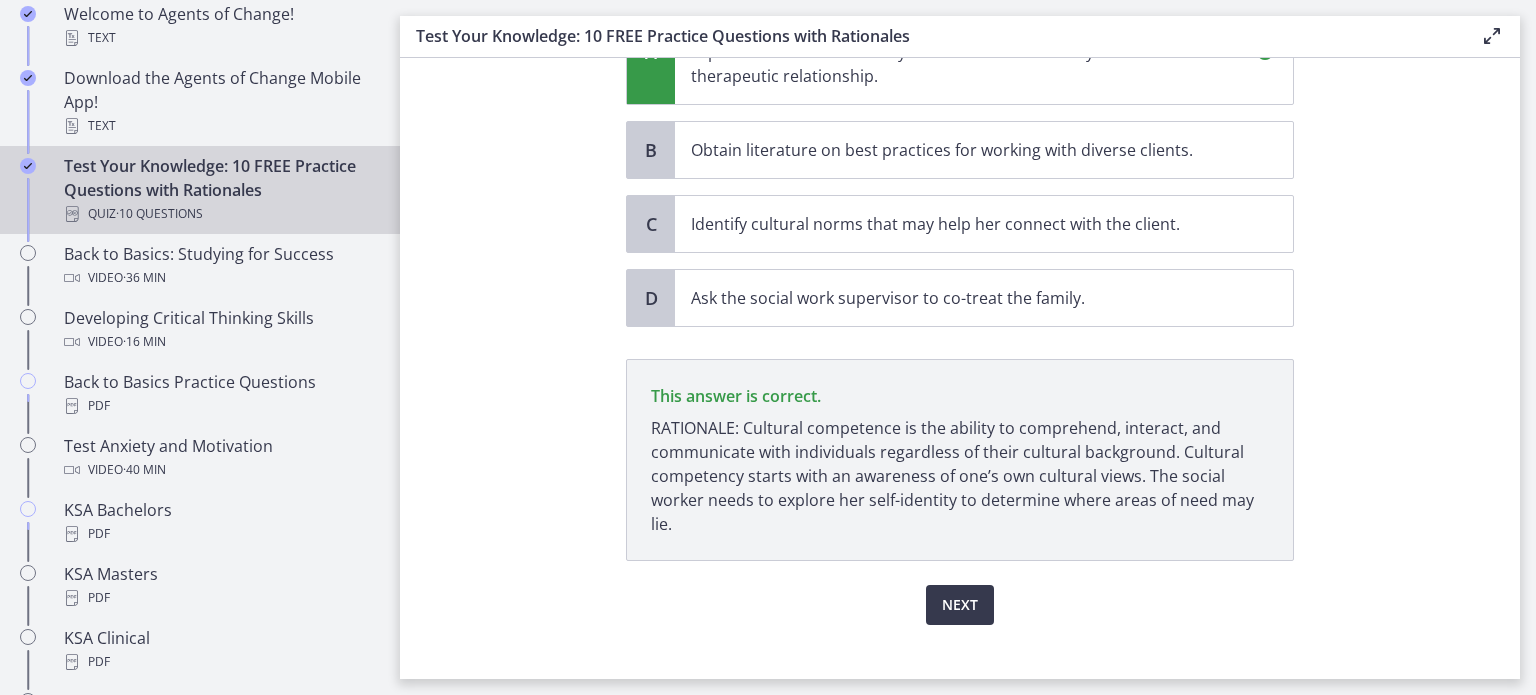 scroll, scrollTop: 536, scrollLeft: 0, axis: vertical 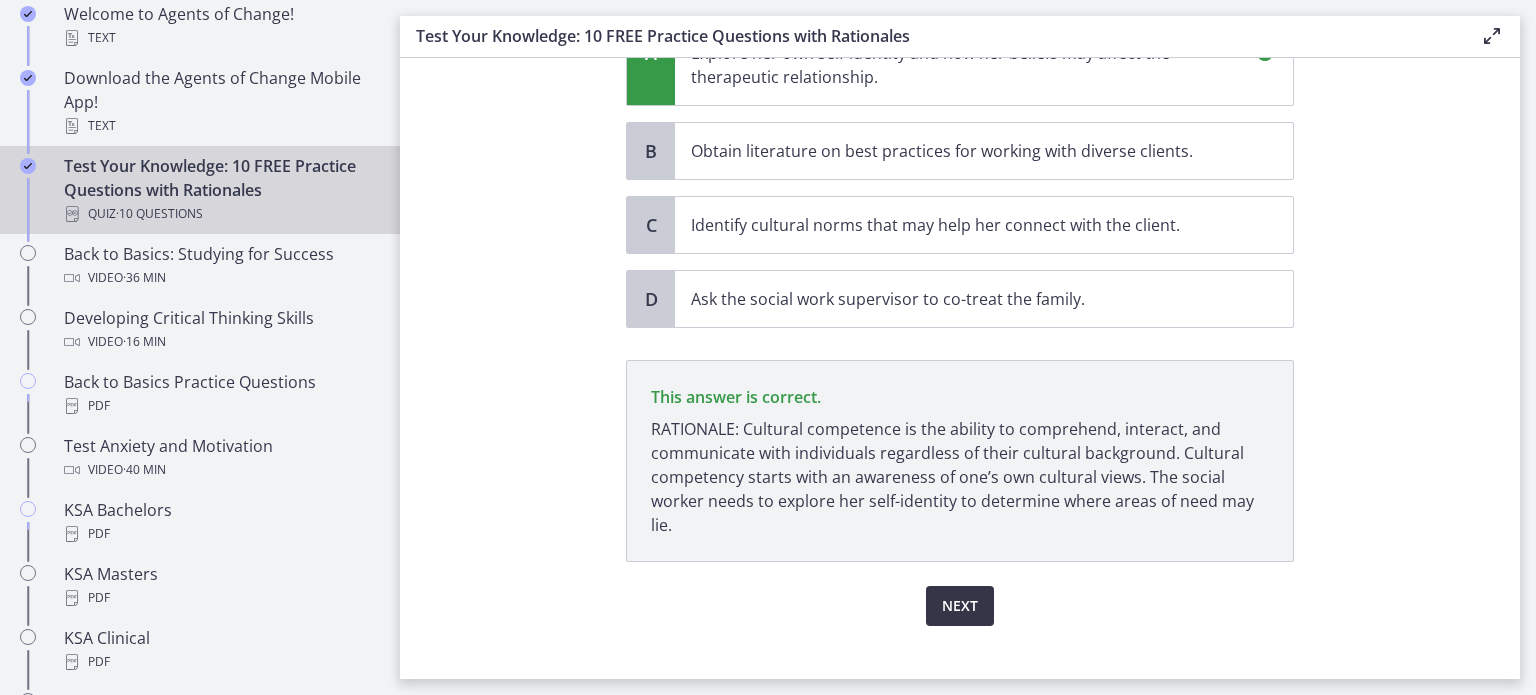 click on "Next" at bounding box center (960, 606) 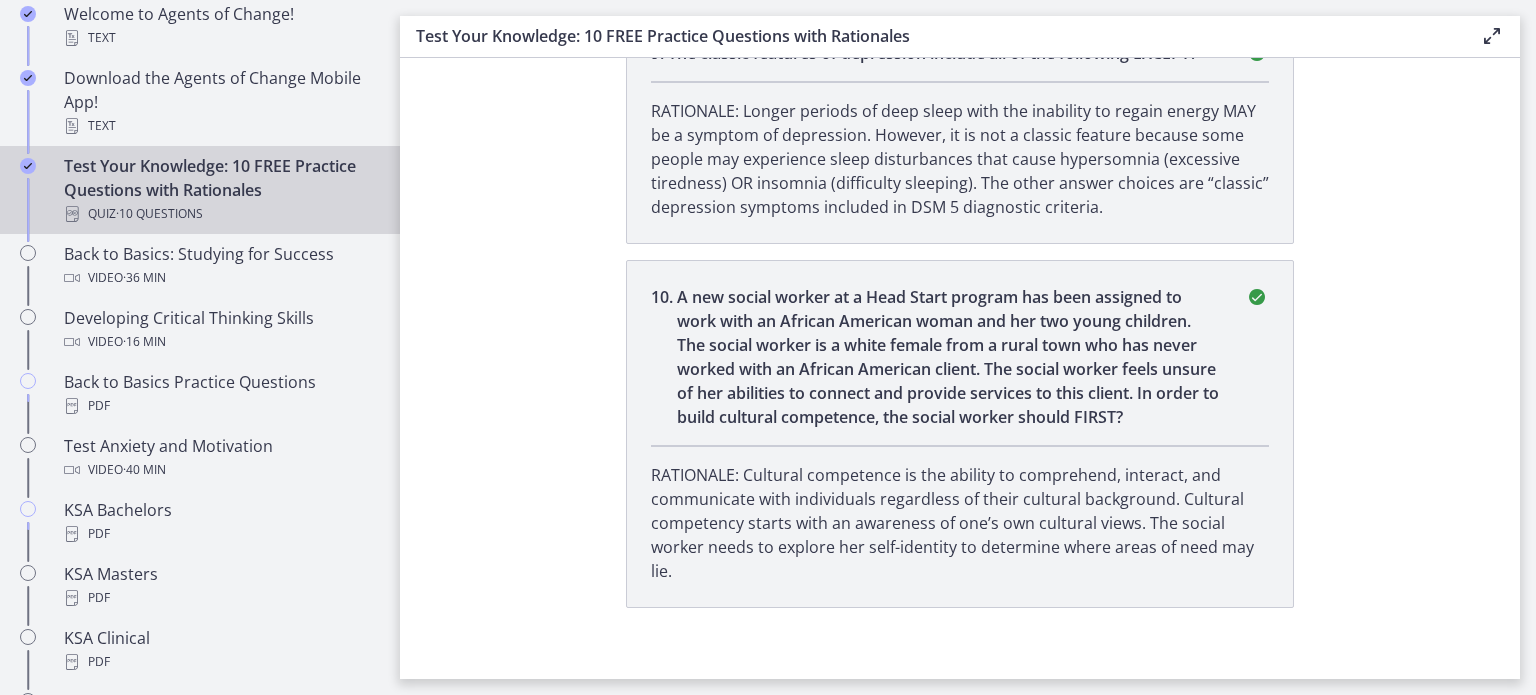 scroll, scrollTop: 2554, scrollLeft: 0, axis: vertical 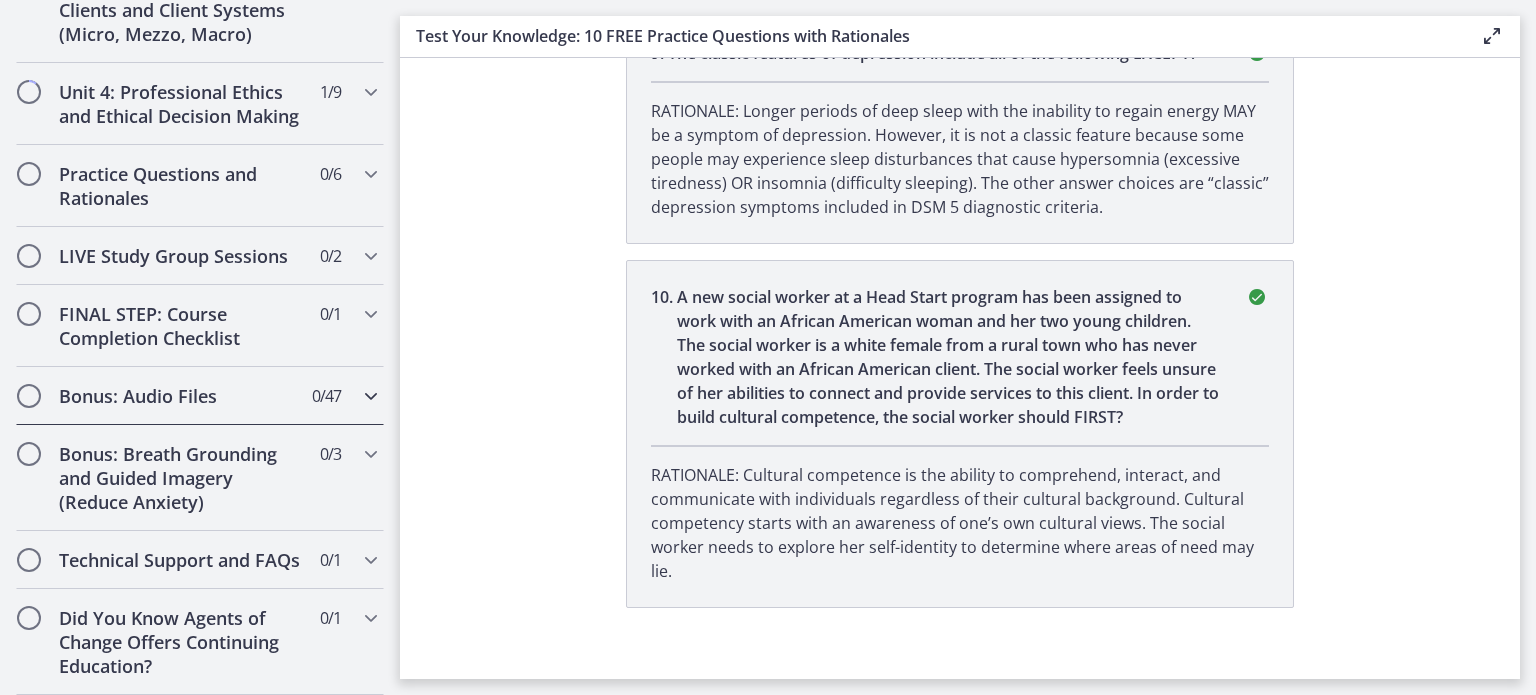 click on "Bonus: Audio Files" at bounding box center (181, 396) 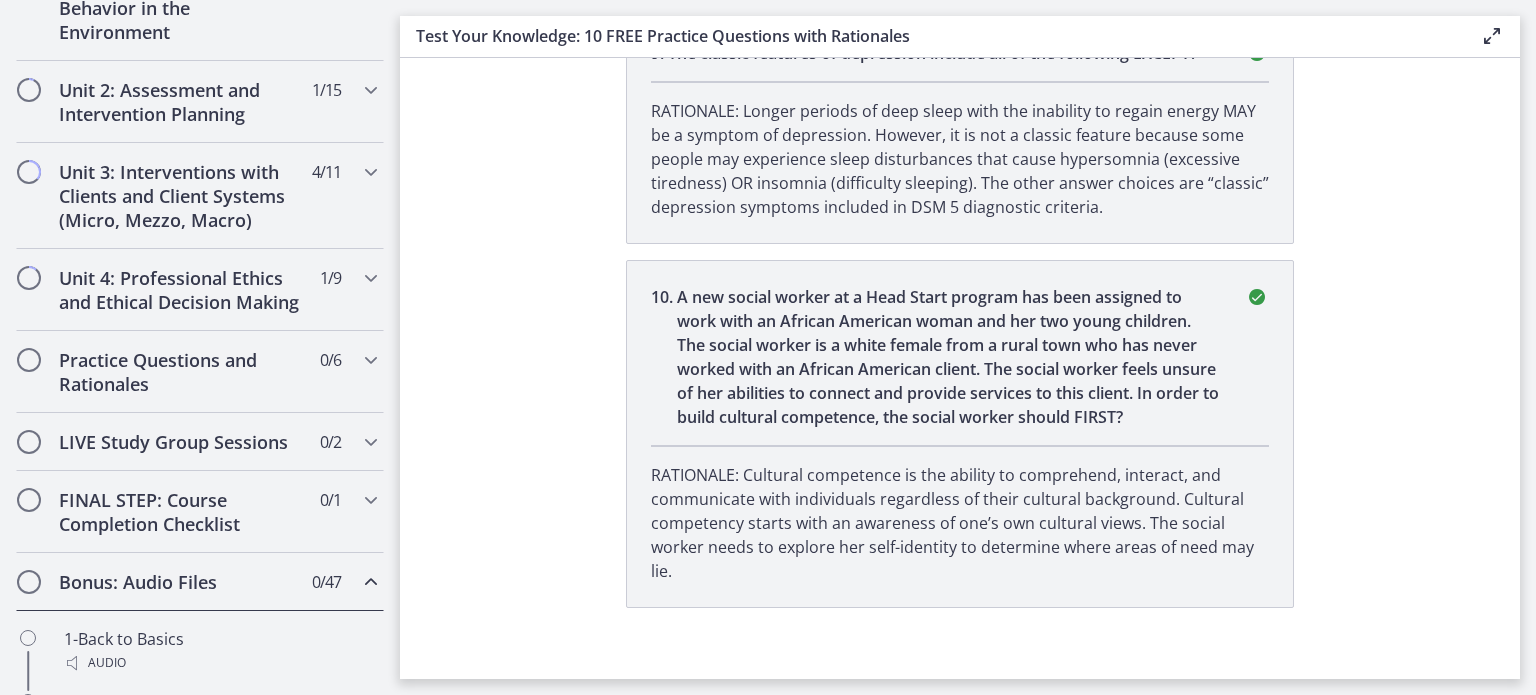 scroll, scrollTop: 596, scrollLeft: 0, axis: vertical 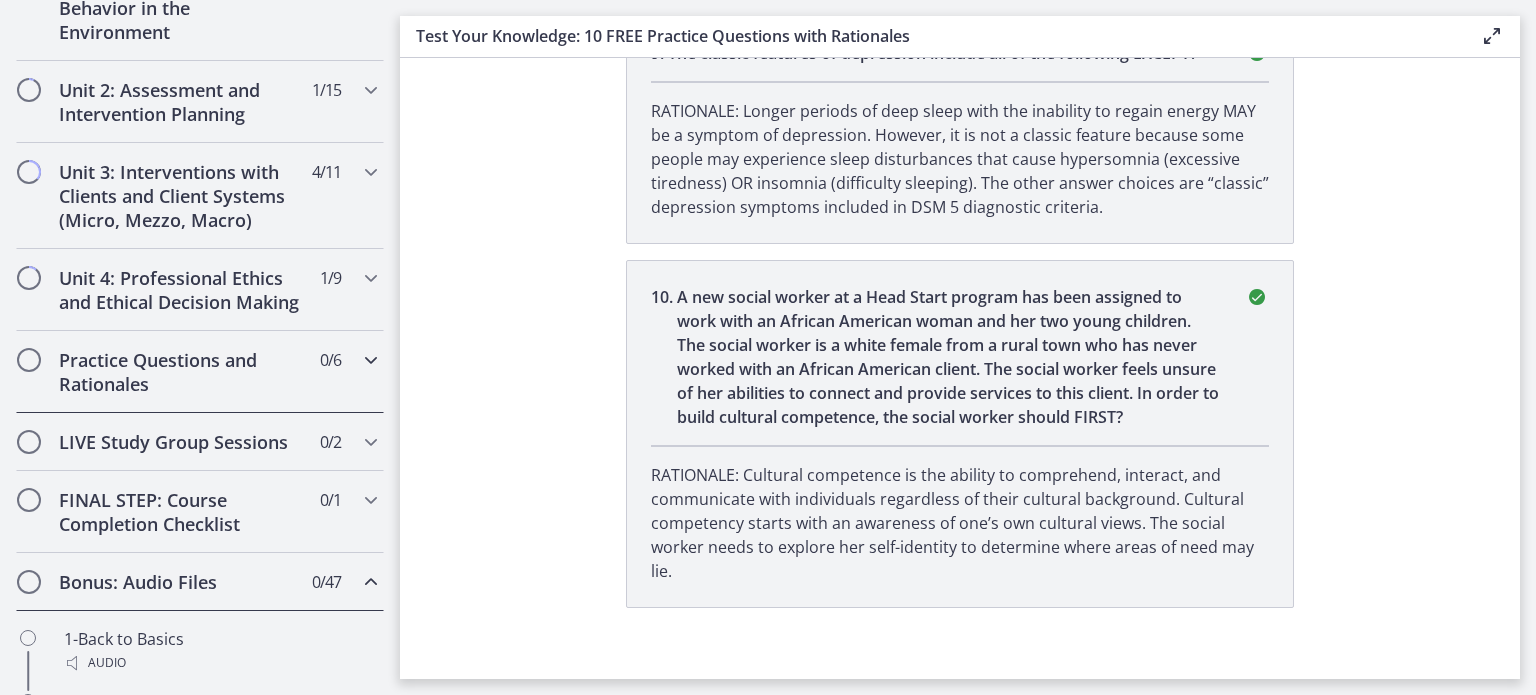 click on "Practice Questions and Rationales" at bounding box center [181, 372] 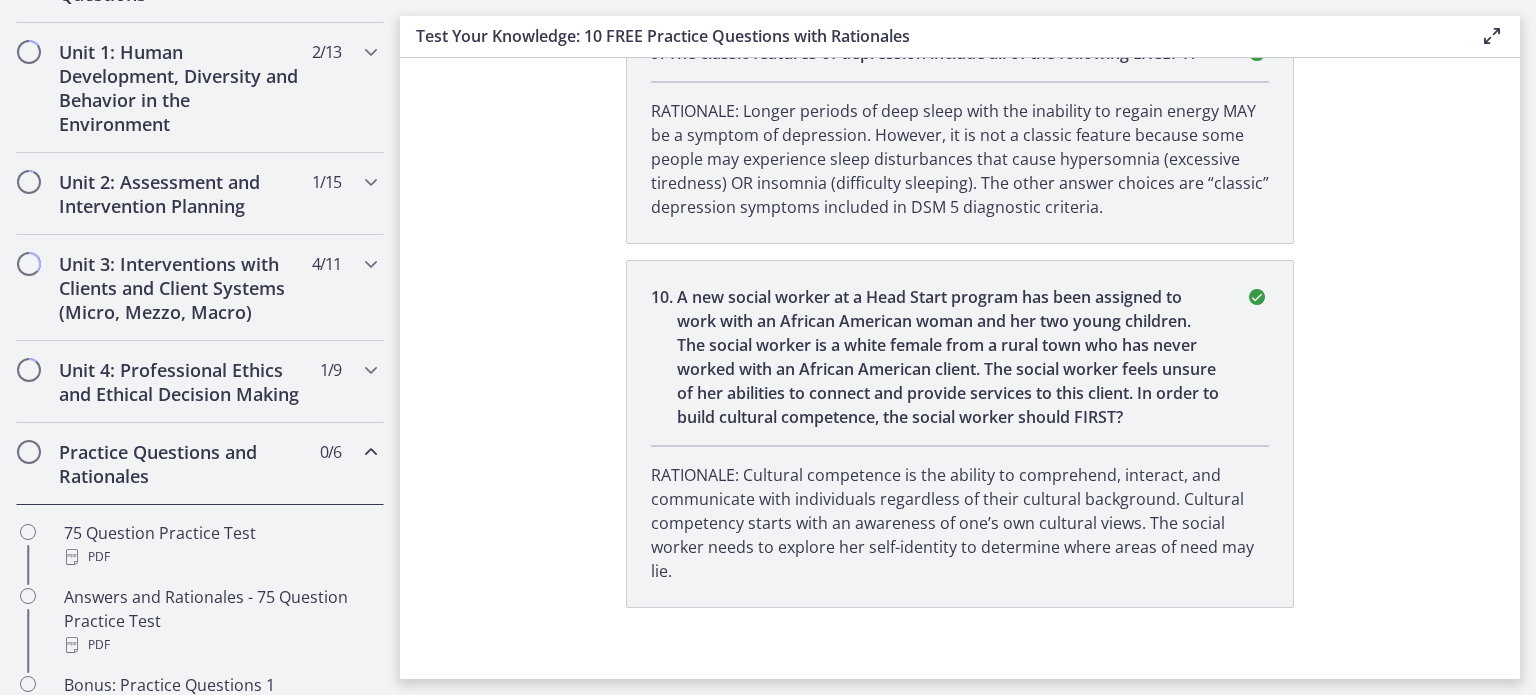 scroll, scrollTop: 464, scrollLeft: 0, axis: vertical 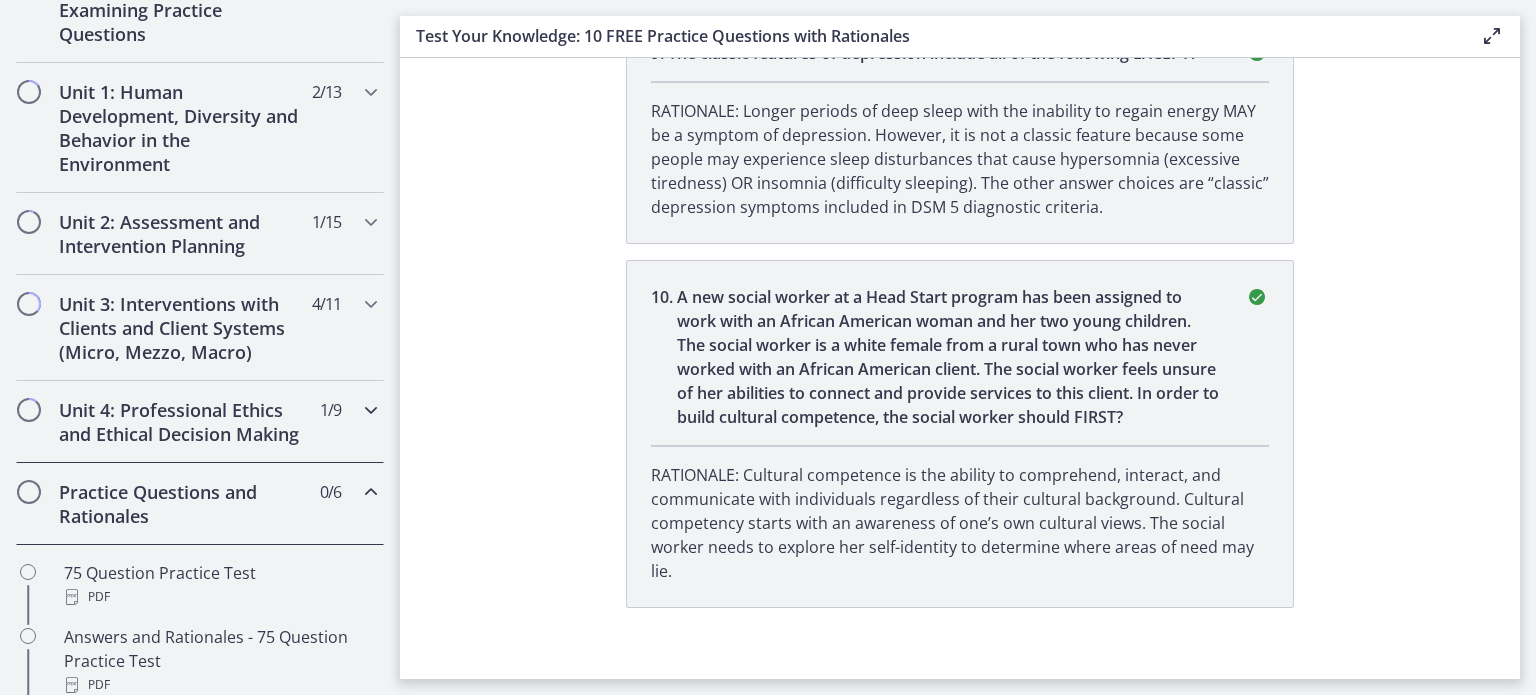 click on "Unit 4: Professional Ethics and Ethical Decision Making" at bounding box center (181, 422) 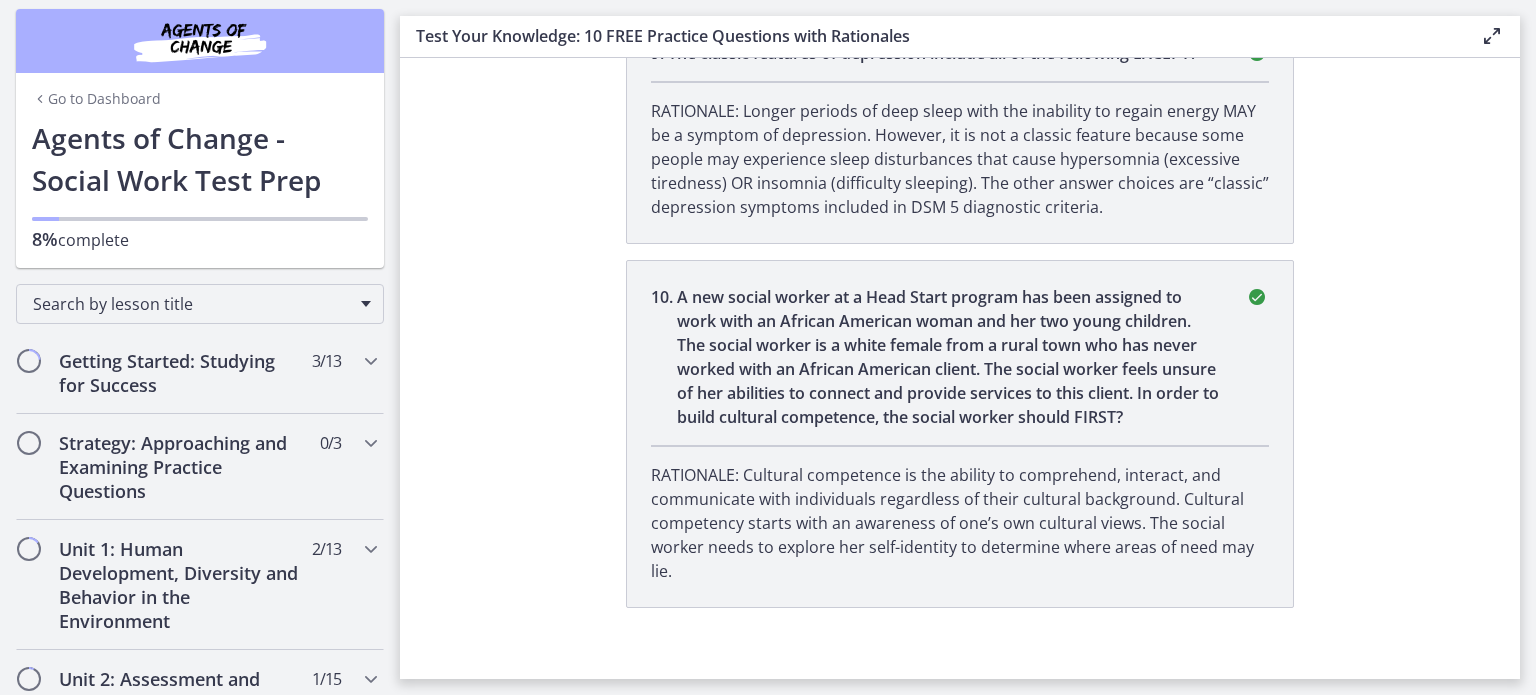 scroll, scrollTop: 0, scrollLeft: 0, axis: both 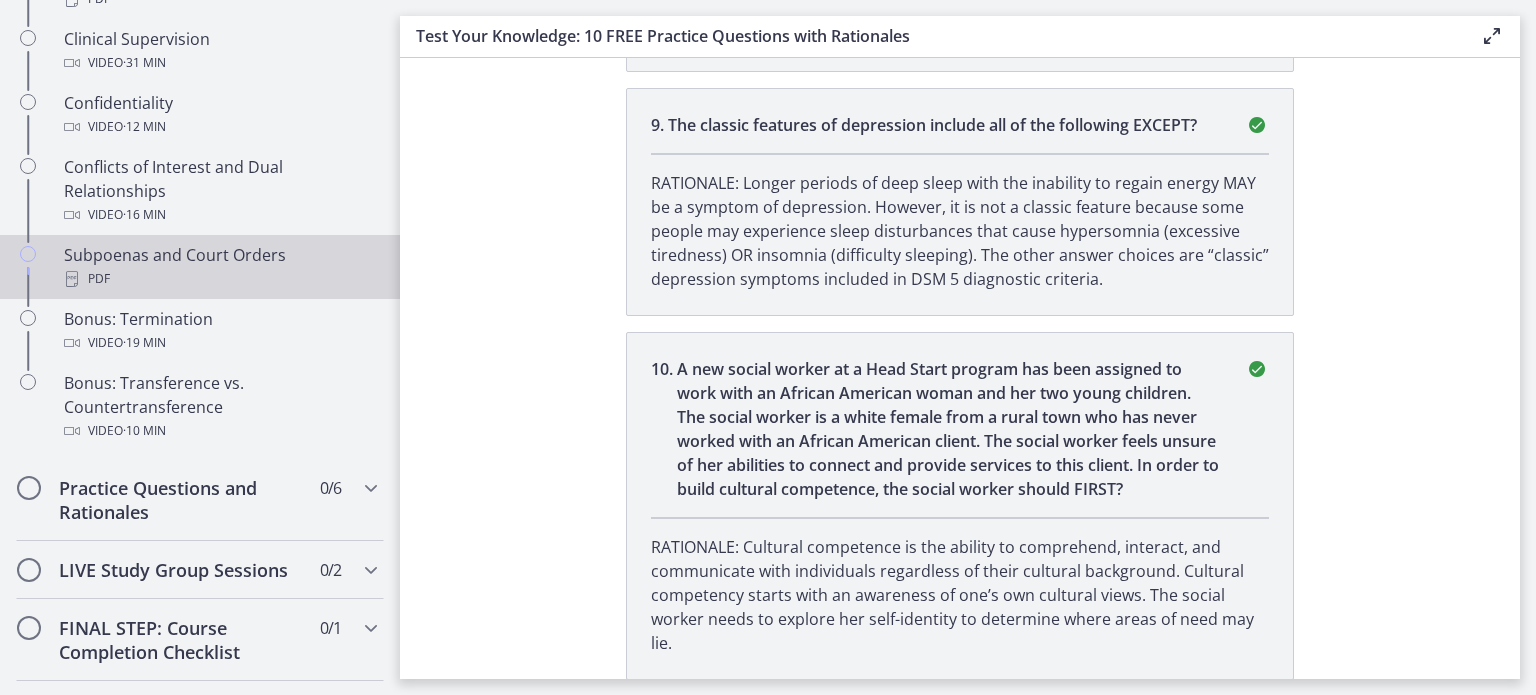 click on "Subpoenas and Court Orders
PDF" at bounding box center [200, 267] 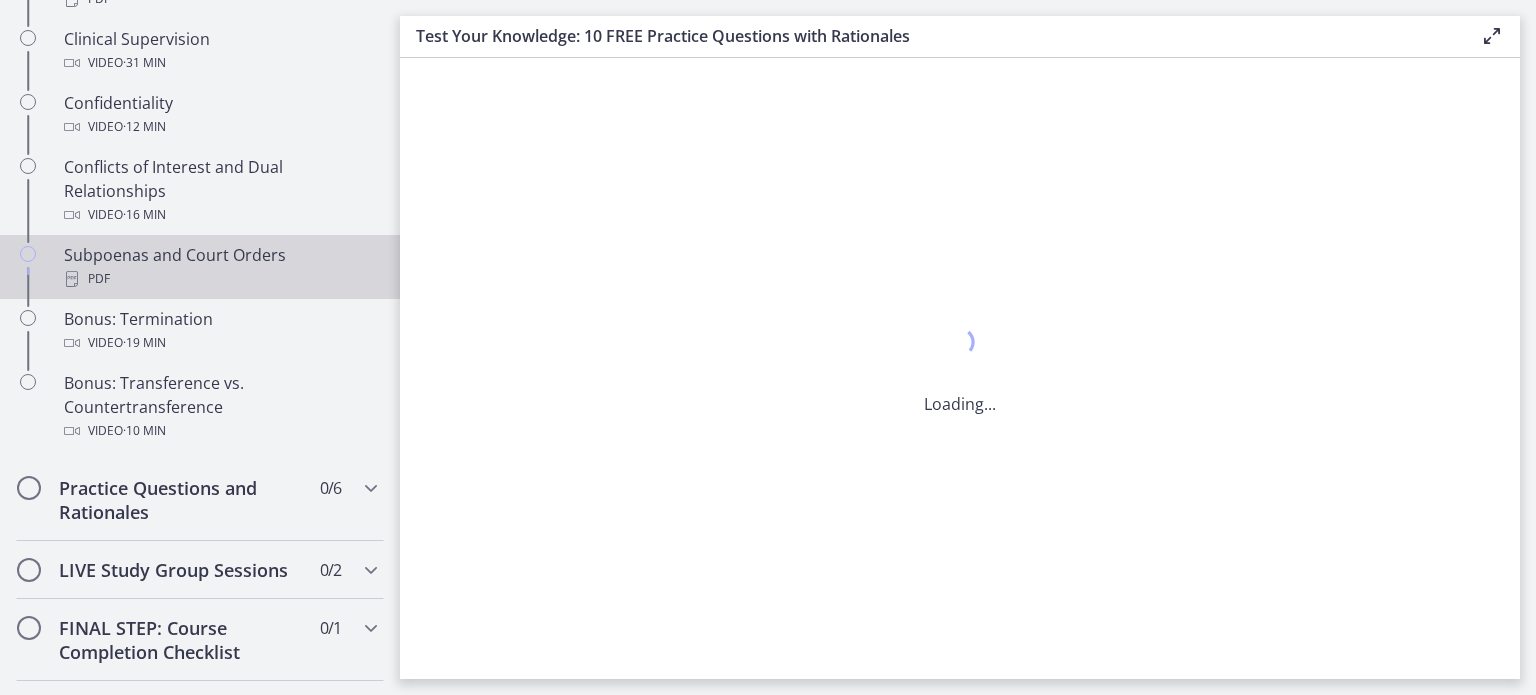 scroll, scrollTop: 0, scrollLeft: 0, axis: both 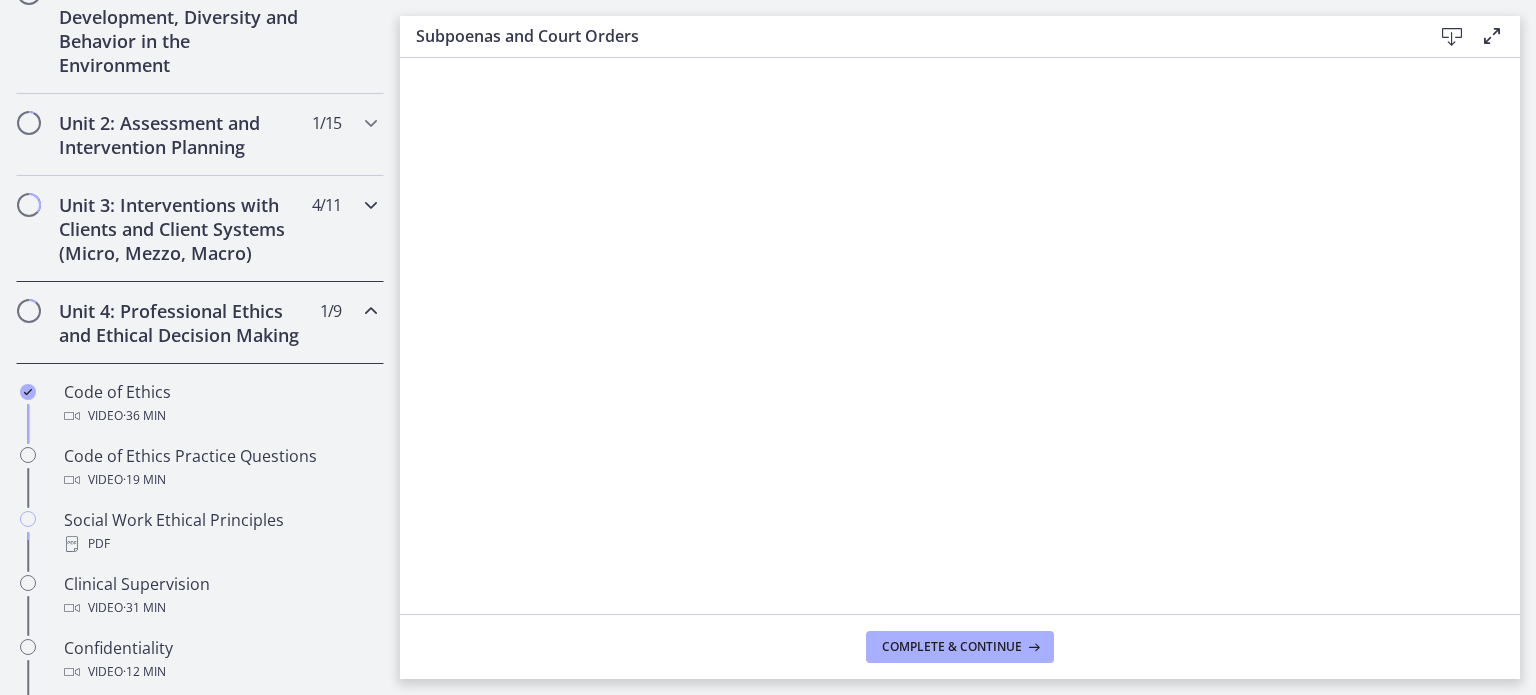 click on "Unit 3: Interventions with Clients and Client Systems (Micro, Mezzo, Macro)" at bounding box center [181, 229] 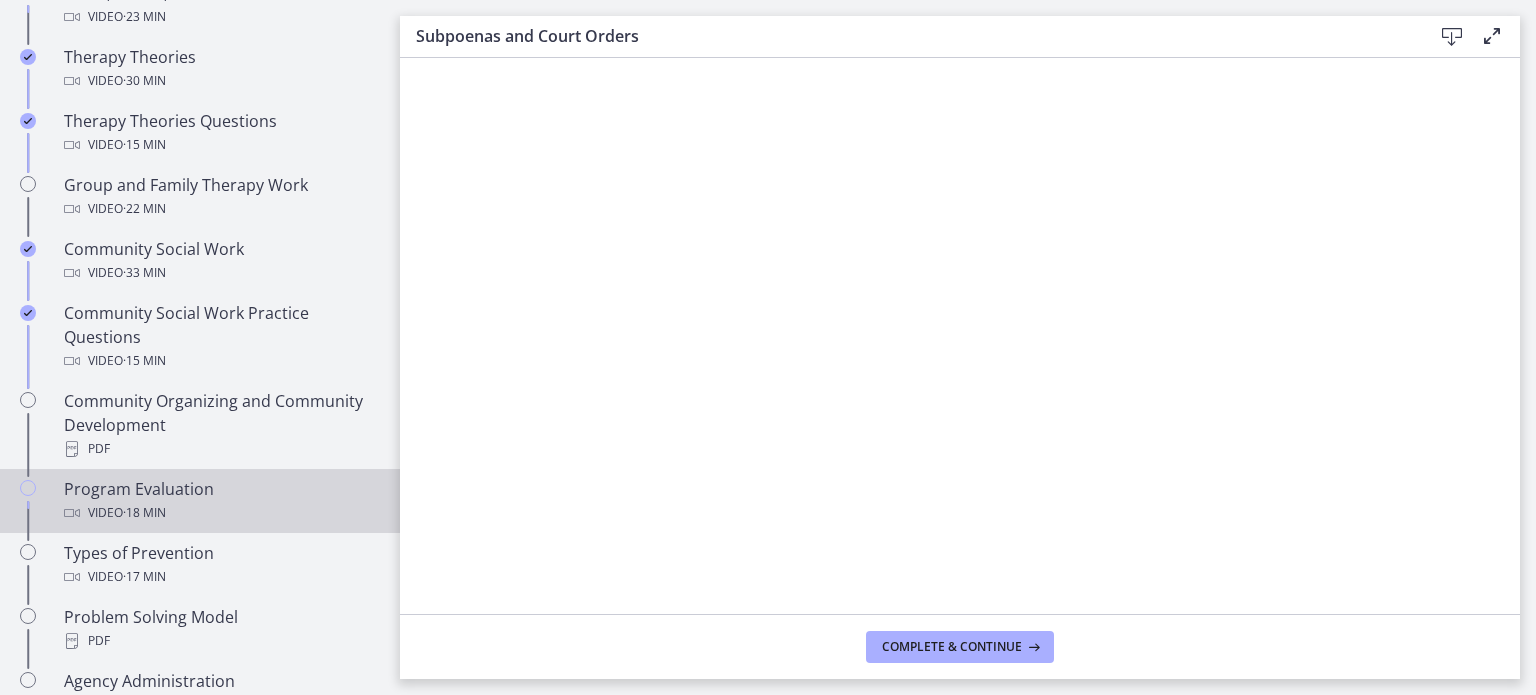 scroll, scrollTop: 1091, scrollLeft: 0, axis: vertical 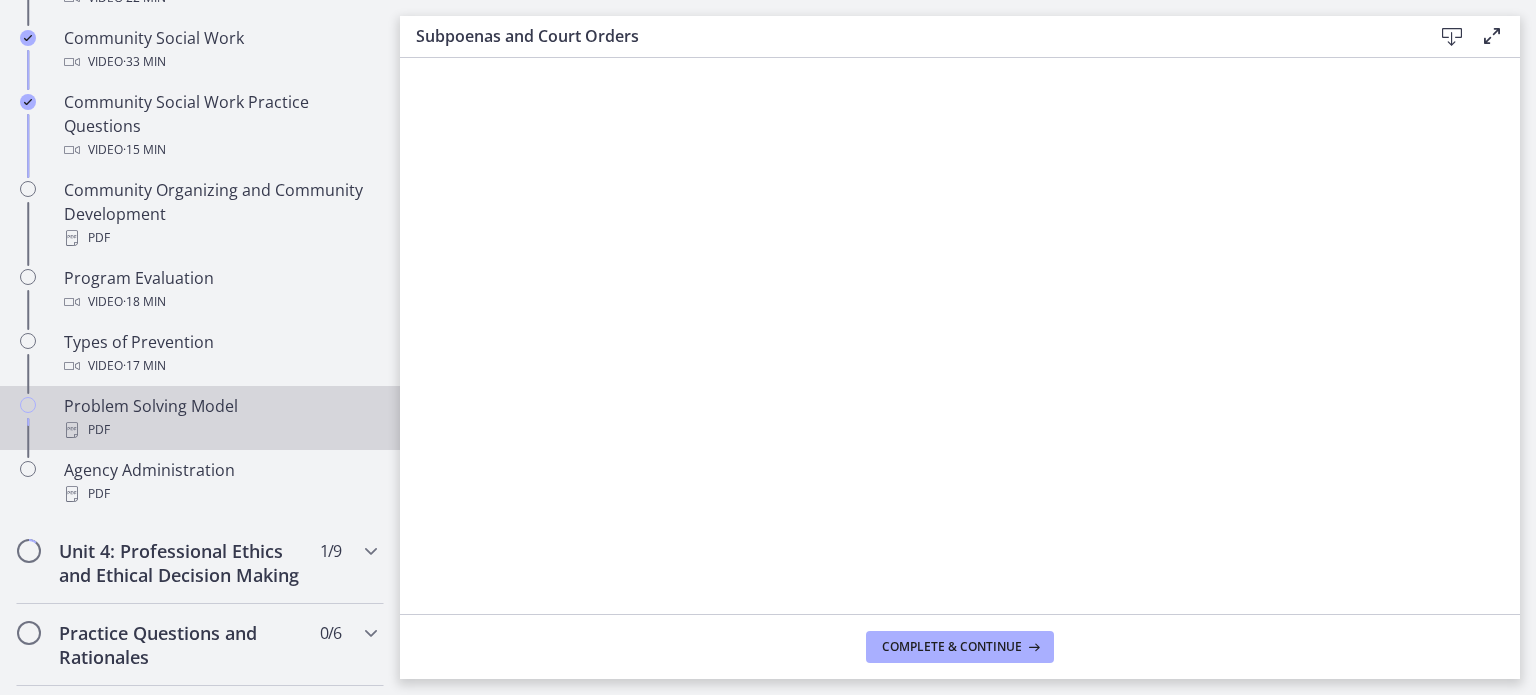 click on "PDF" at bounding box center [220, 430] 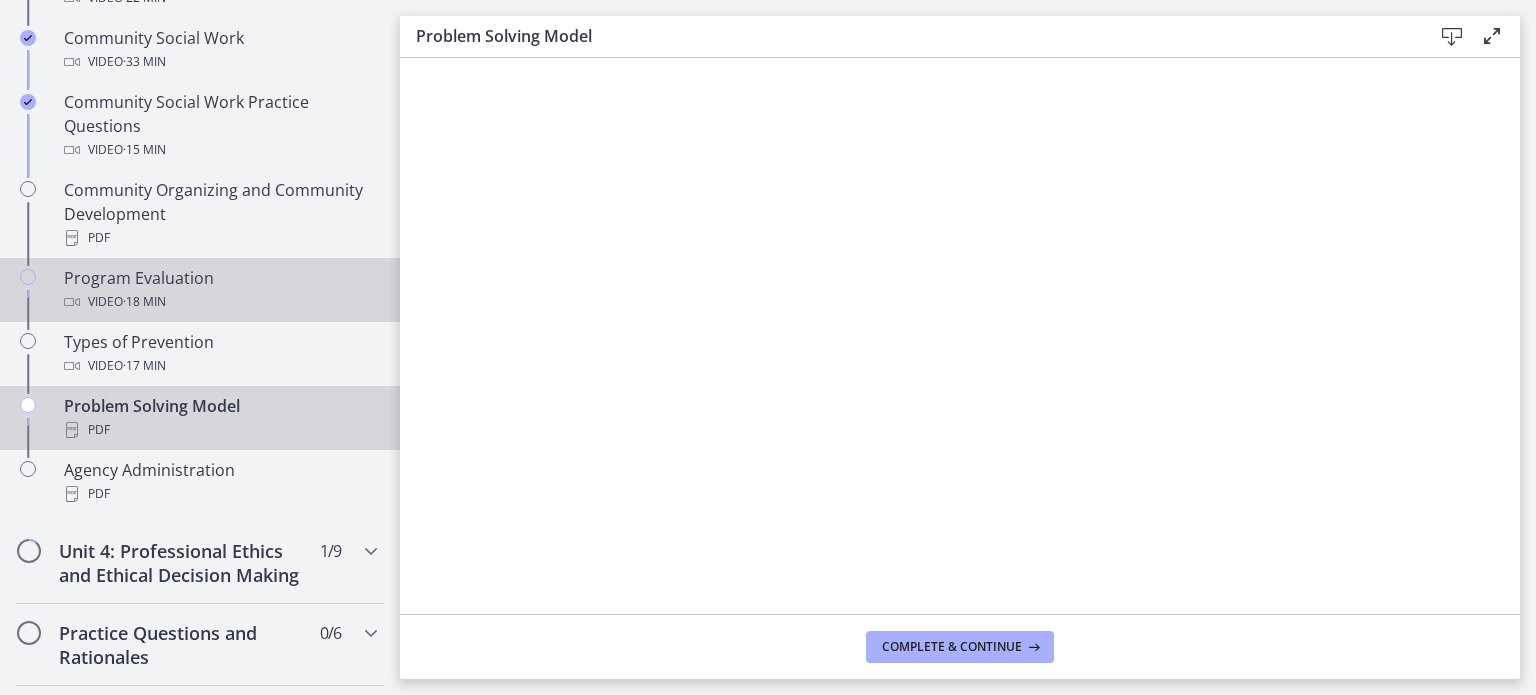 click on "Program Evaluation
Video
·  18 min" at bounding box center [220, 290] 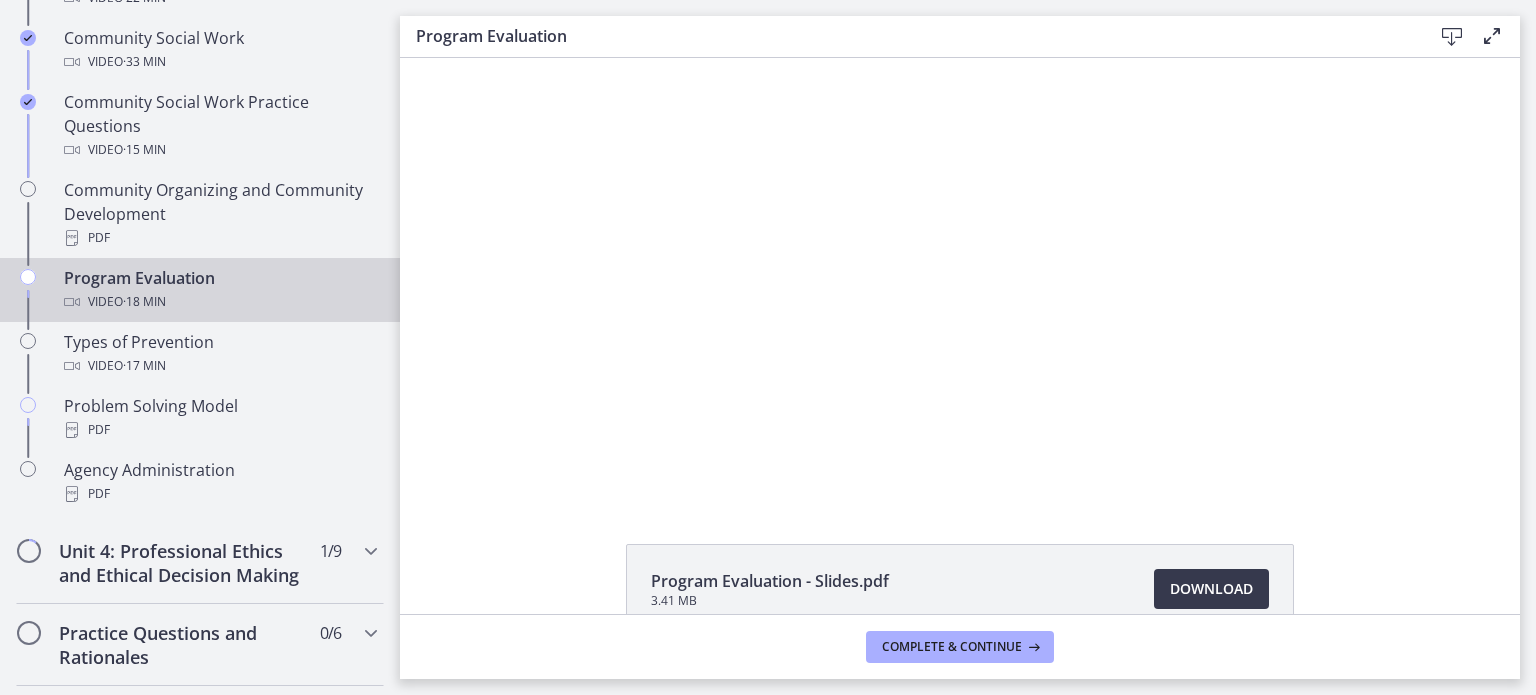 scroll, scrollTop: 0, scrollLeft: 0, axis: both 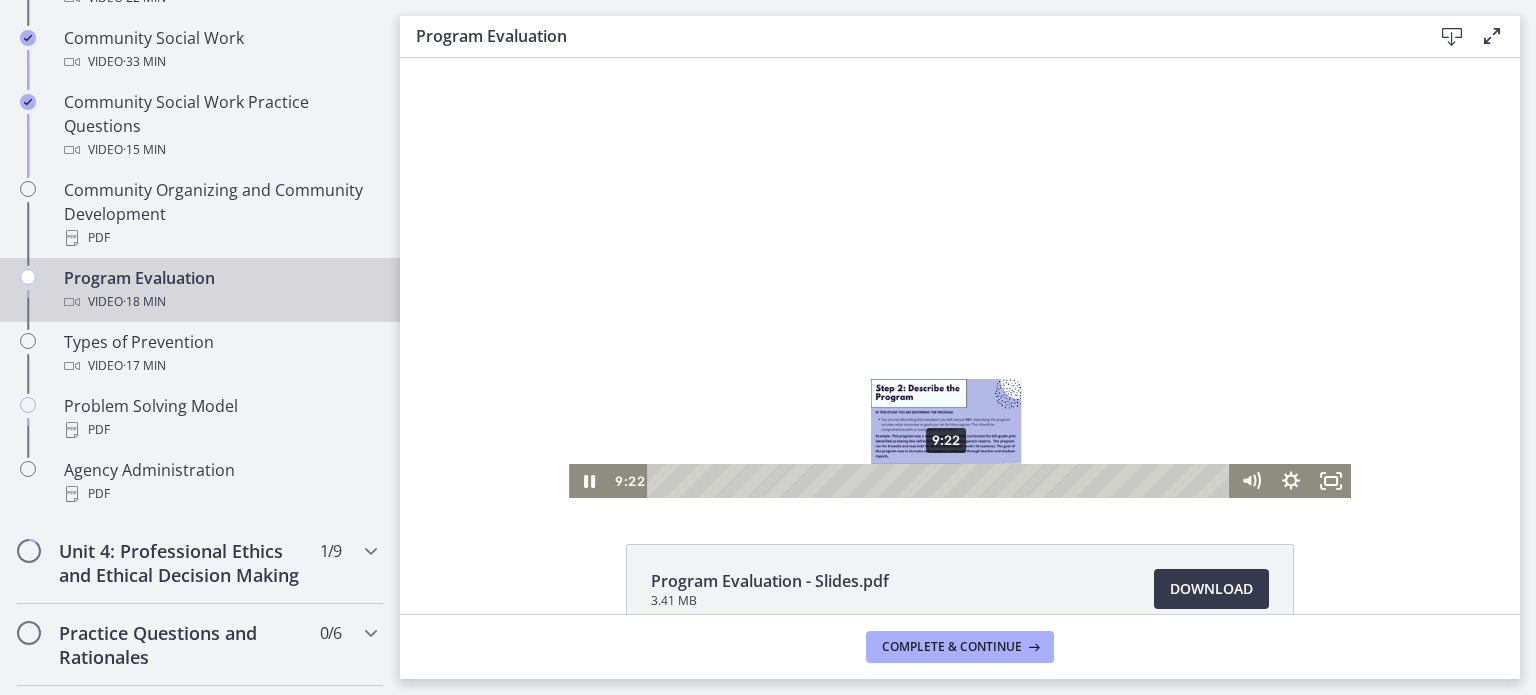 click on "9:22" at bounding box center [941, 481] 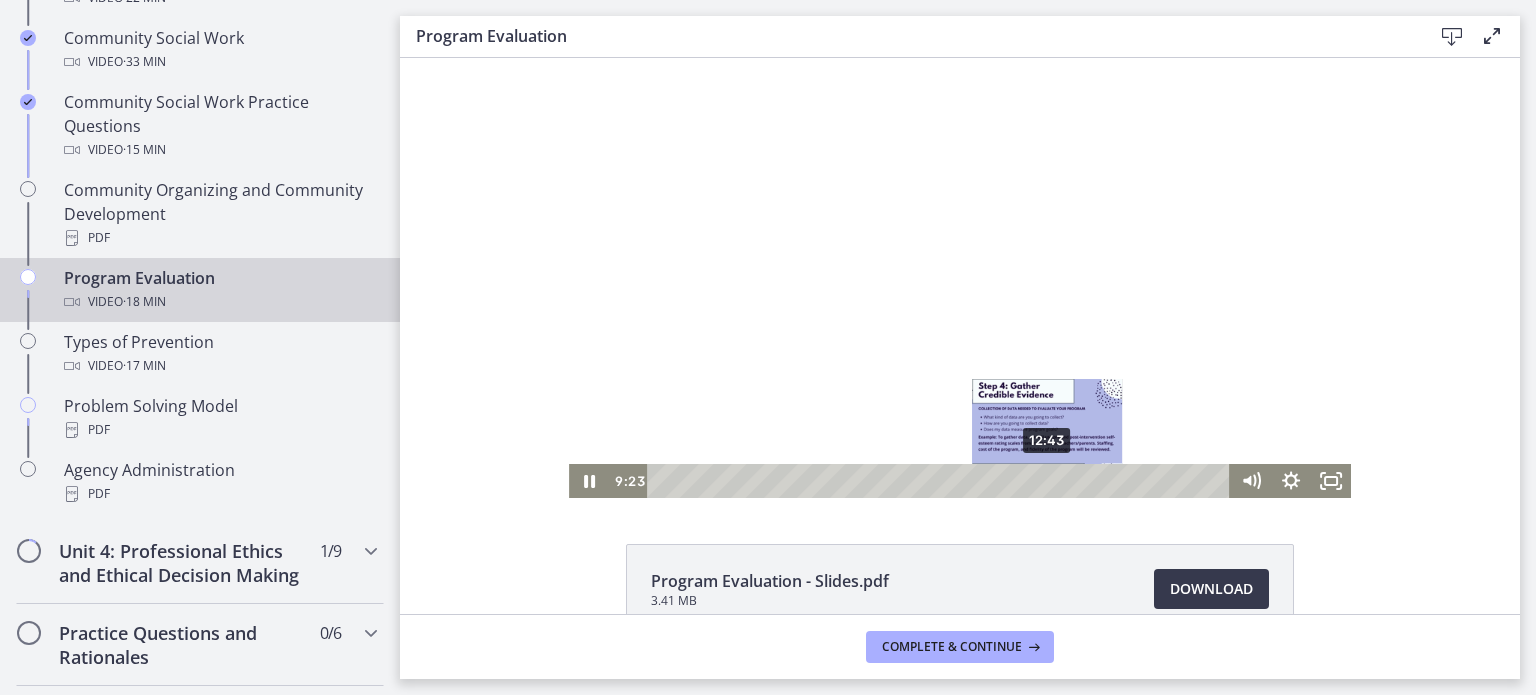 click on "12:43" at bounding box center [941, 481] 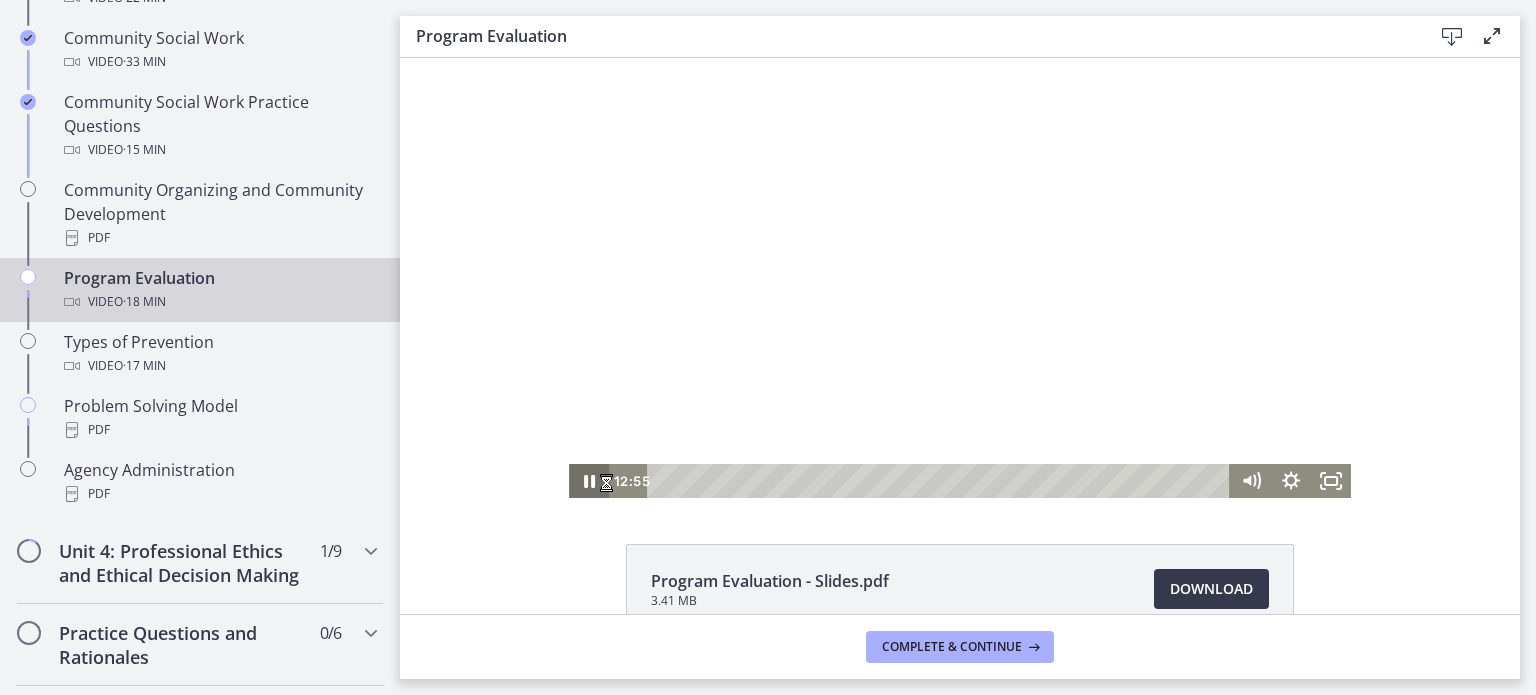 click 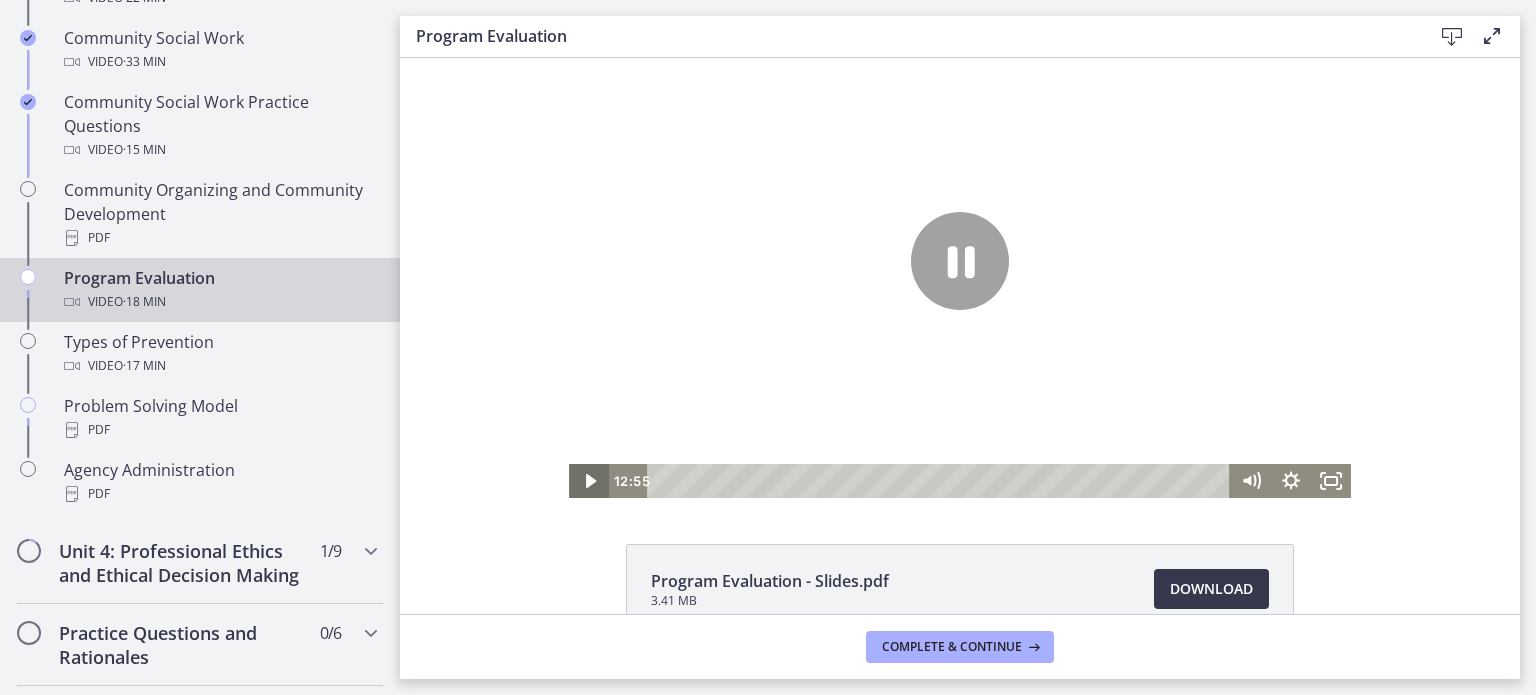 scroll, scrollTop: 0, scrollLeft: 0, axis: both 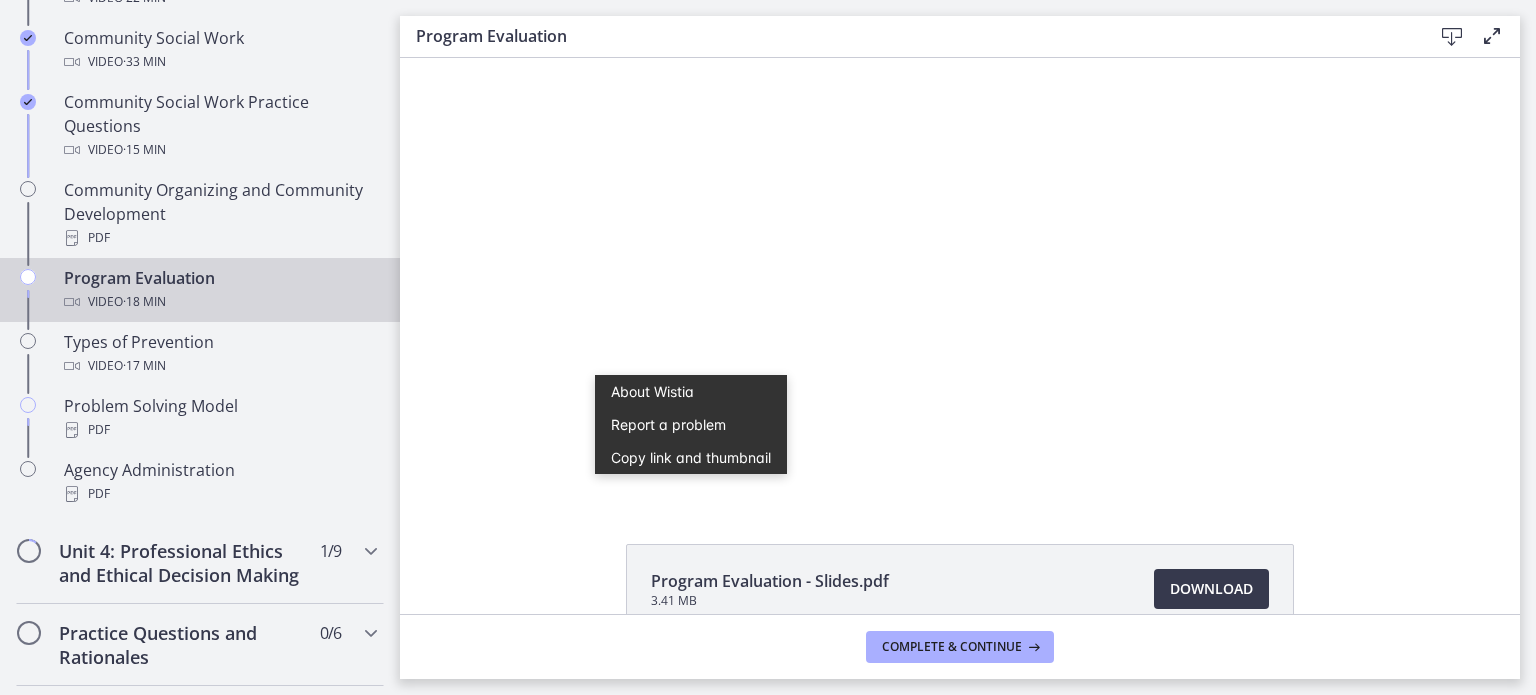 click on "Click for sound
@keyframes VOLUME_SMALL_WAVE_FLASH {
0% { opacity: 0; }
33% { opacity: 1; }
66% { opacity: 1; }
100% { opacity: 0; }
}
@keyframes VOLUME_LARGE_WAVE_FLASH {
0% { opacity: 0; }
33% { opacity: 1; }
66% { opacity: 1; }
100% { opacity: 0; }
}
.volume__small-wave {
animation: VOLUME_SMALL_WAVE_FLASH 2s infinite;
opacity: 0;
}
.volume__large-wave {
animation: VOLUME_LARGE_WAVE_FLASH 2s infinite .3s;
opacity: 0;
}
[TIME] [TIME] About Wistia Report a problem Copy link and thumbnail" at bounding box center [960, 278] 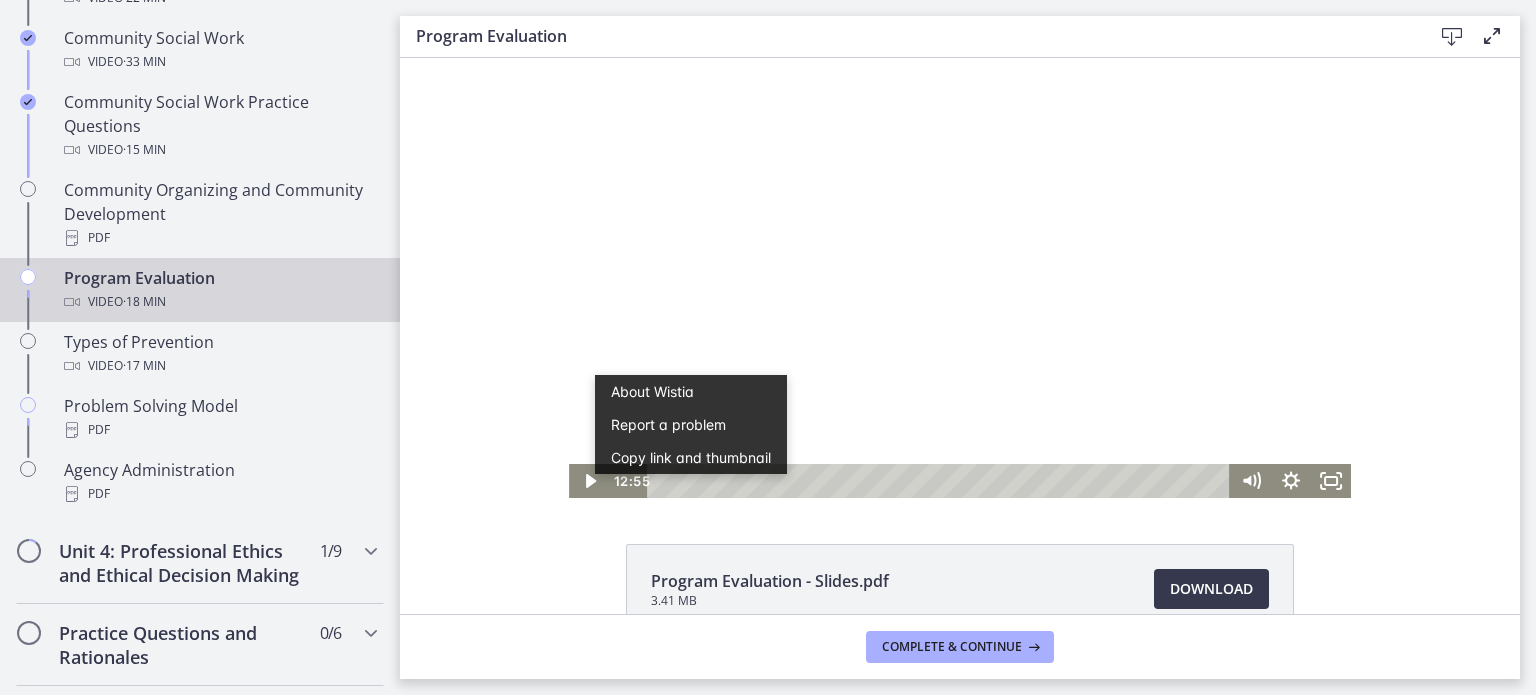 click on "About Wistia" at bounding box center [691, 391] 